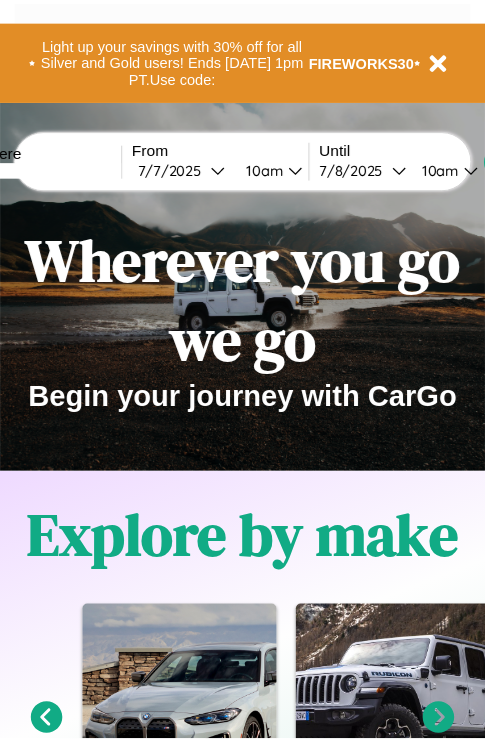 scroll, scrollTop: 0, scrollLeft: 0, axis: both 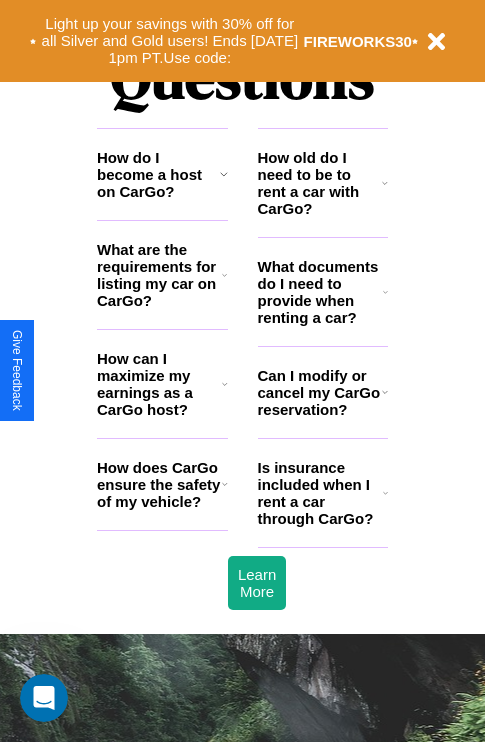 click on "What are the requirements for listing my car on CarGo?" at bounding box center [159, 275] 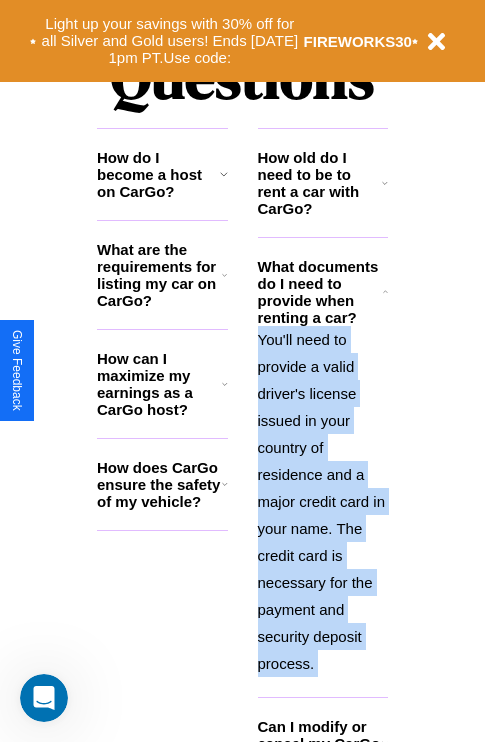 click on "You'll need to provide a valid driver's license issued in your country of residence and a major credit card in your name. The credit card is necessary for the payment and security deposit process." at bounding box center [323, 501] 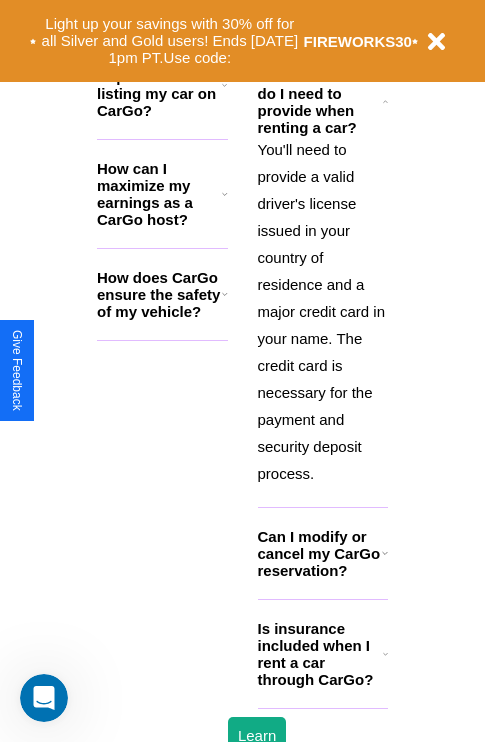 click on "Is insurance included when I rent a car through CarGo?" at bounding box center [320, 654] 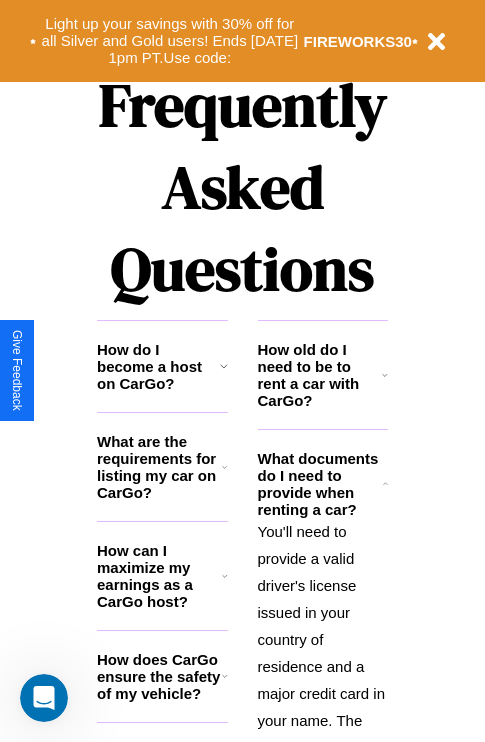 scroll, scrollTop: 1947, scrollLeft: 0, axis: vertical 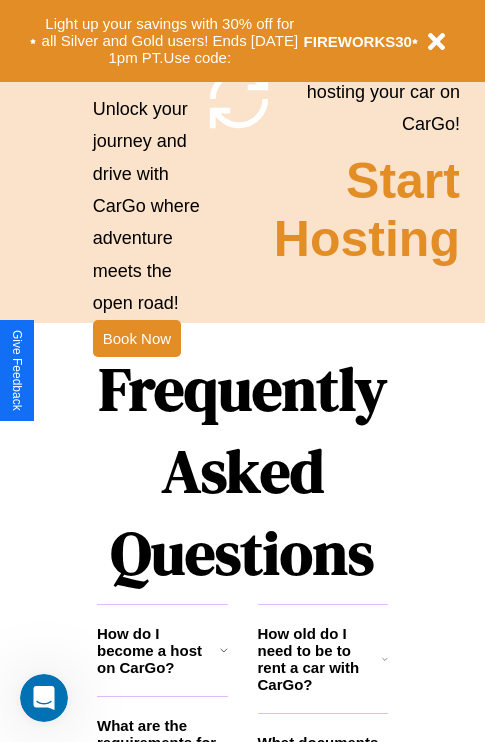 click on "Frequently Asked Questions" at bounding box center (242, 471) 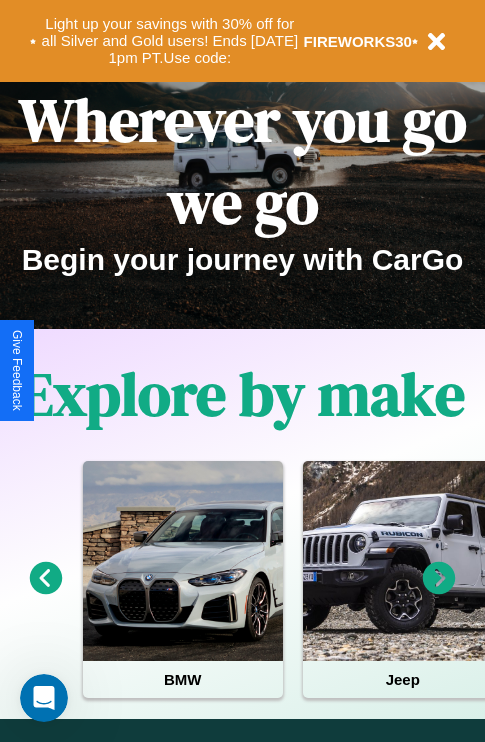 scroll, scrollTop: 0, scrollLeft: 0, axis: both 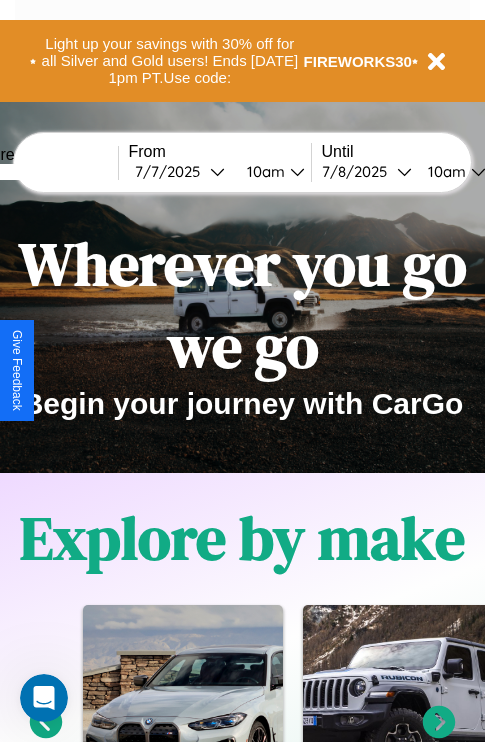 click at bounding box center (43, 172) 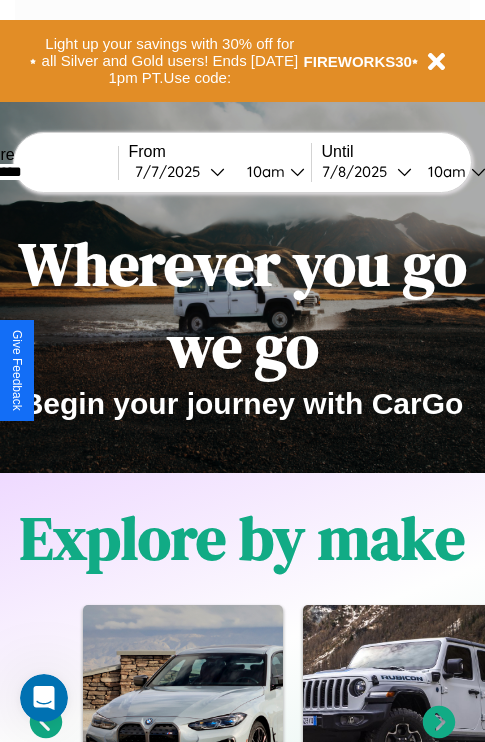 type on "*********" 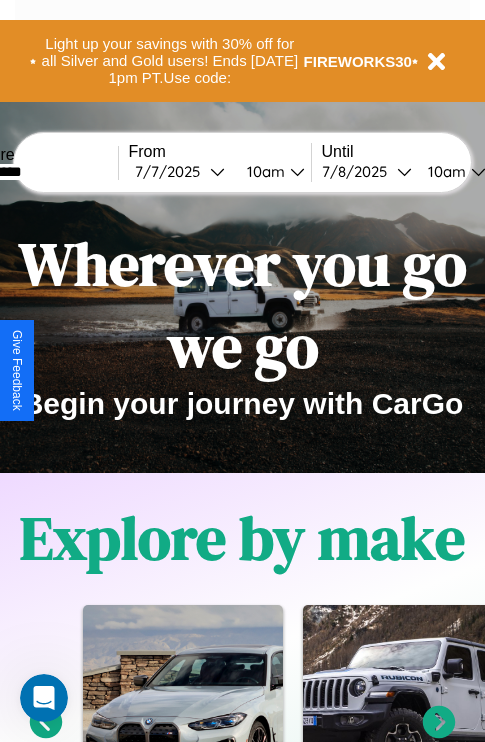 click on "[DATE]" at bounding box center [172, 171] 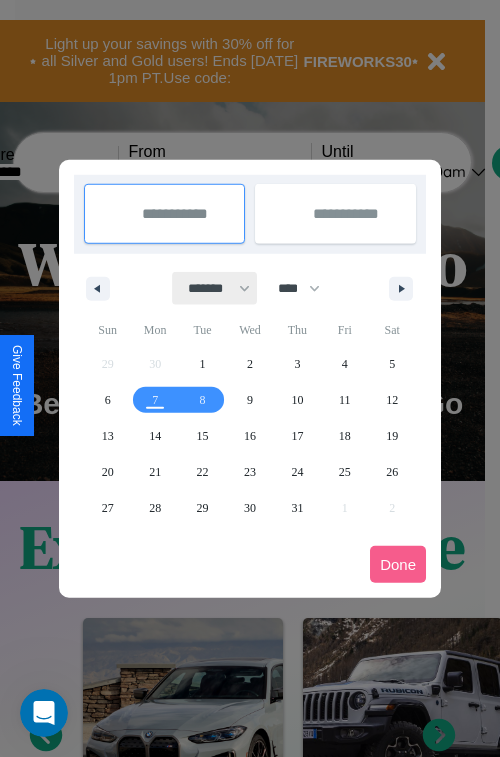 click on "******* ******** ***** ***** *** **** **** ****** ********* ******* ******** ********" at bounding box center [215, 288] 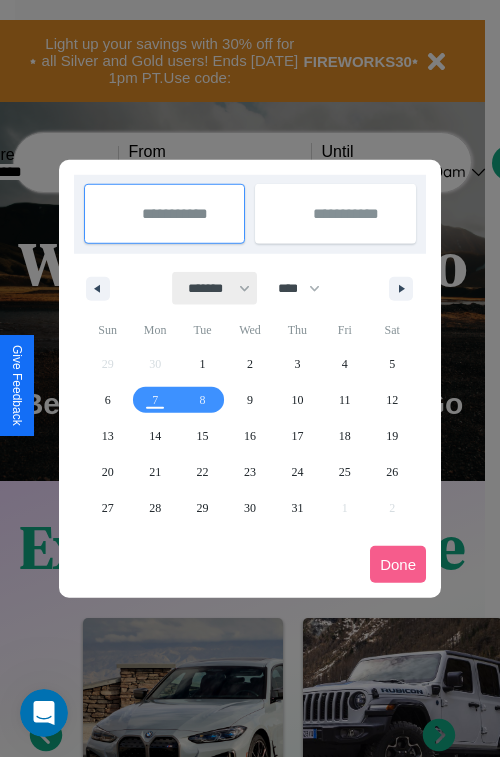 select on "*" 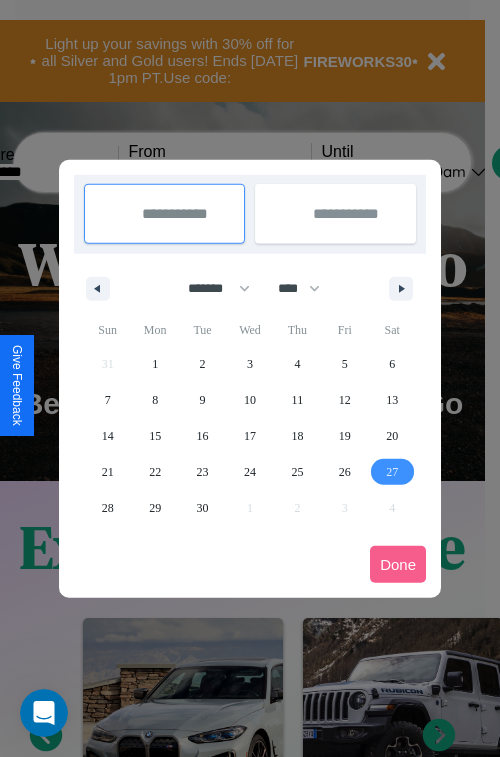click on "27" at bounding box center (392, 472) 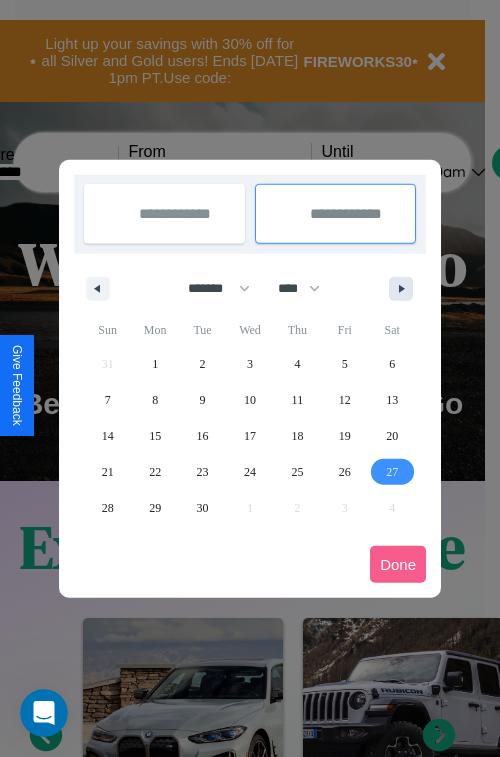 click at bounding box center (405, 289) 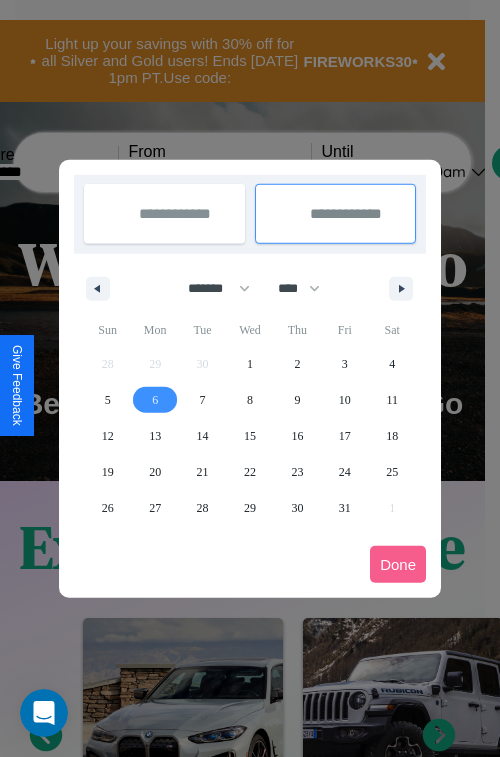 click on "6" at bounding box center (155, 400) 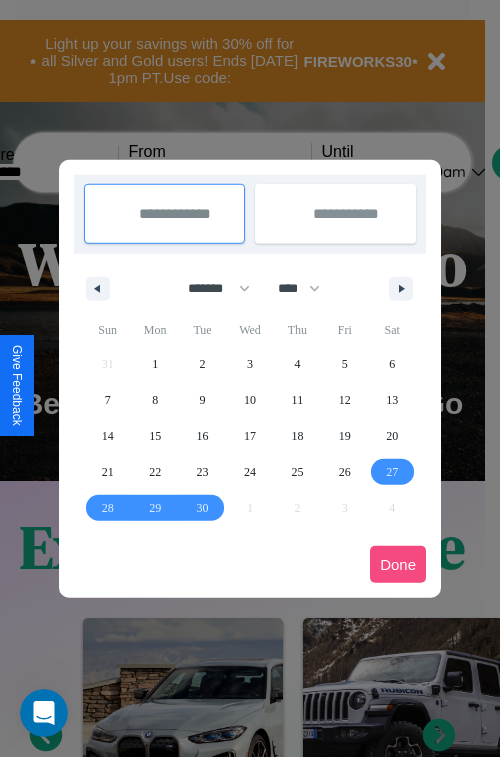 click on "Done" at bounding box center (398, 564) 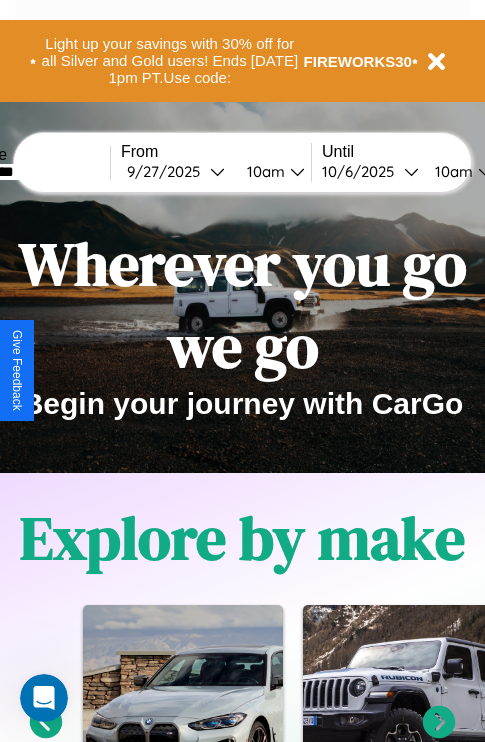 scroll, scrollTop: 0, scrollLeft: 76, axis: horizontal 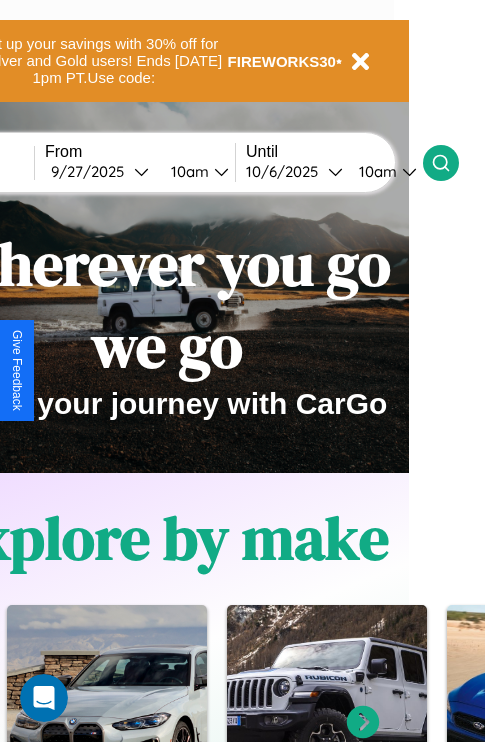 click 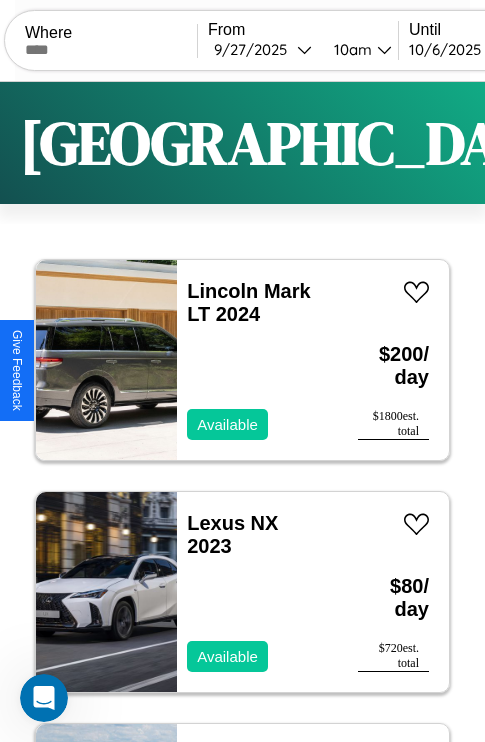 scroll, scrollTop: 95, scrollLeft: 0, axis: vertical 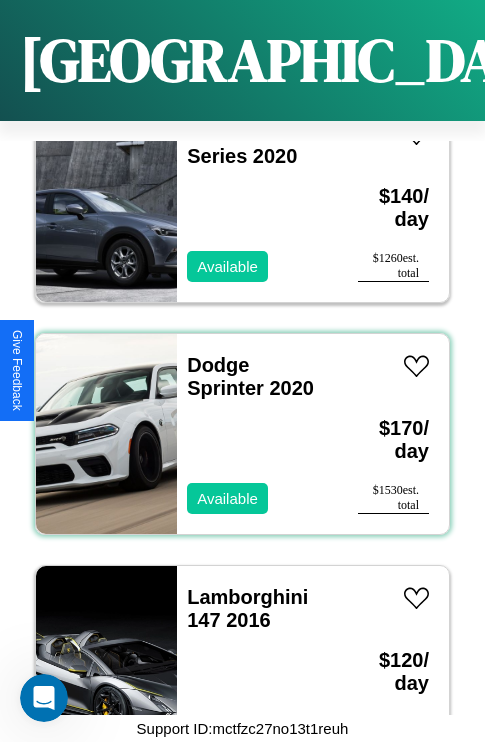 click on "Dodge   Sprinter   2020 Available" at bounding box center [257, 434] 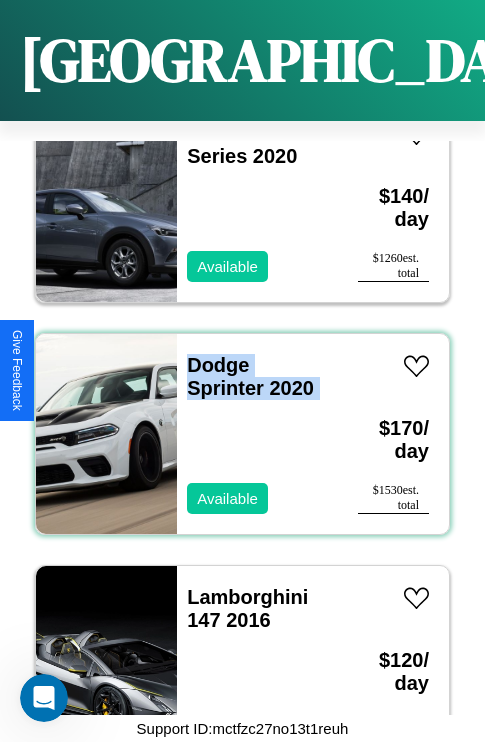 click on "Dodge   Sprinter   2020 Available" at bounding box center (257, 434) 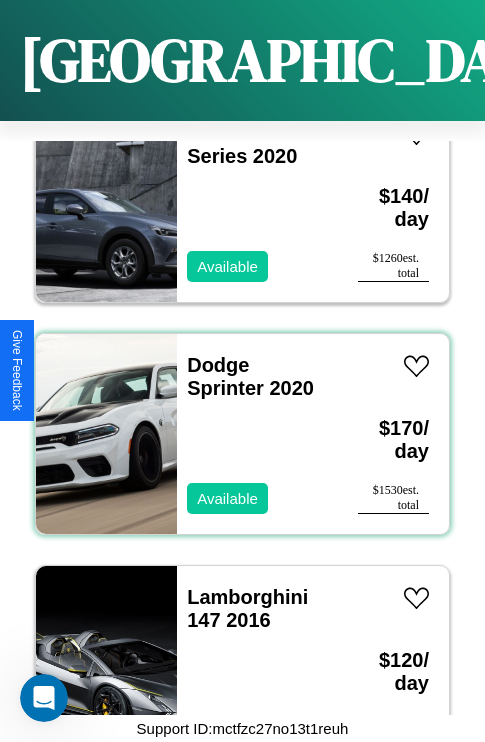 click on "Dodge   Sprinter   2020 Available" at bounding box center [257, 434] 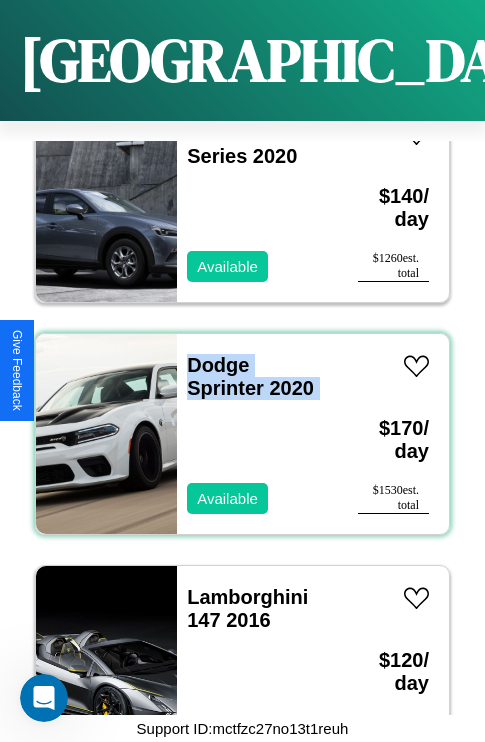 click on "Dodge   Sprinter   2020 Available" at bounding box center [257, 434] 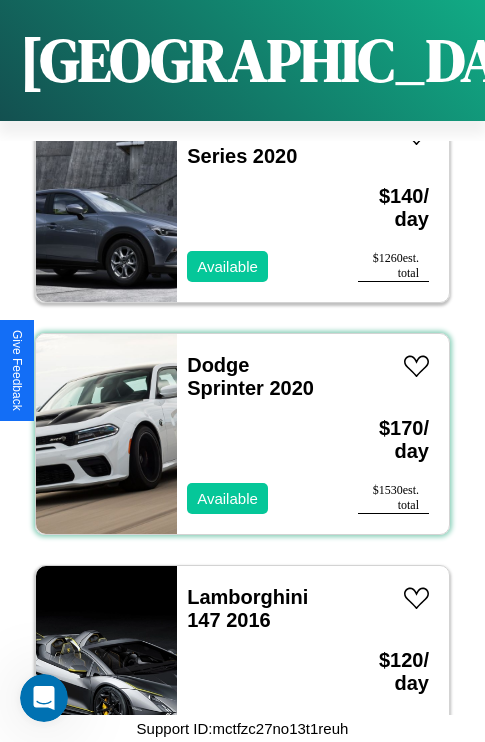 click on "Dodge   Sprinter   2020 Available" at bounding box center (257, 434) 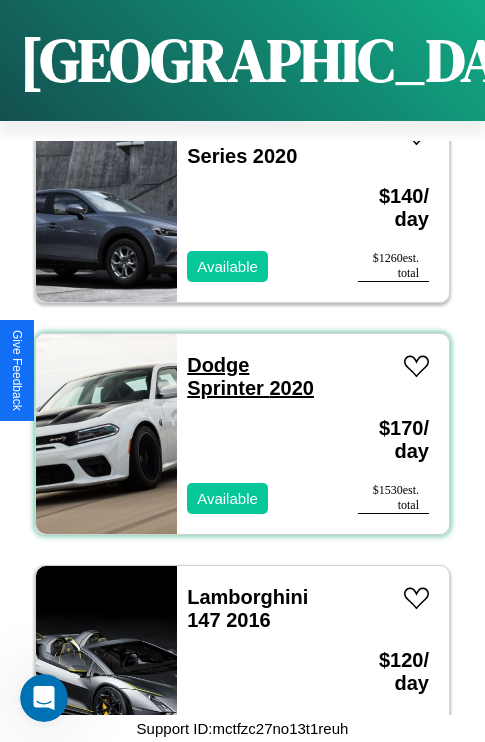 click on "Dodge   Sprinter   2020" at bounding box center [250, 376] 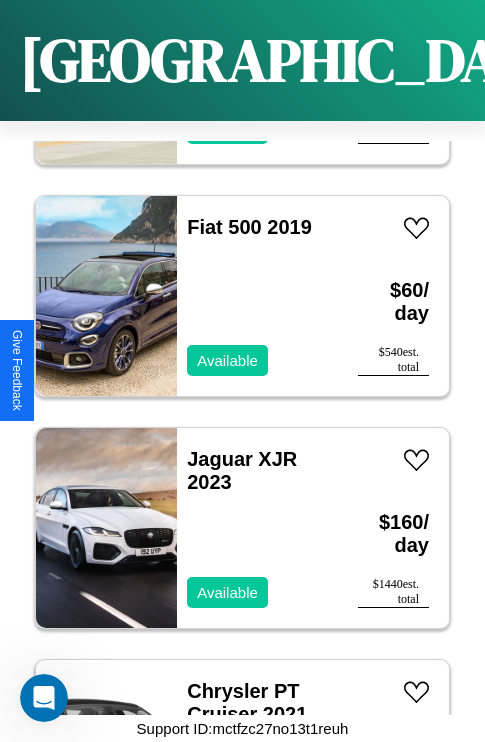 scroll, scrollTop: 26755, scrollLeft: 0, axis: vertical 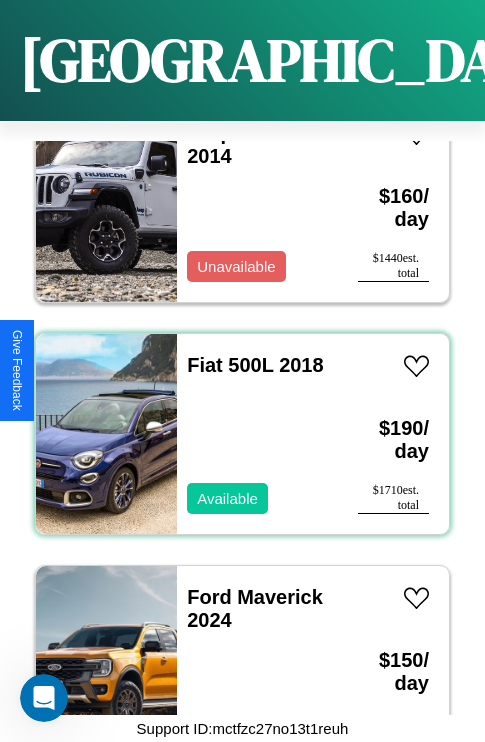 click on "Fiat   500L   2018 Available" at bounding box center (257, 434) 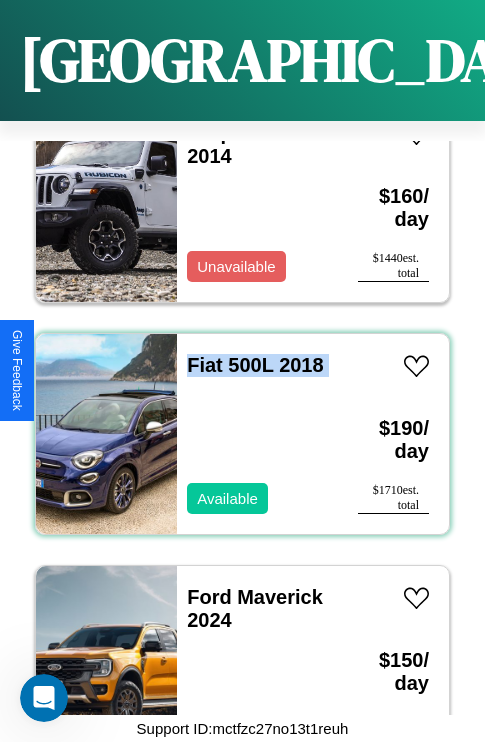 click on "Fiat   500L   2018 Available" at bounding box center (257, 434) 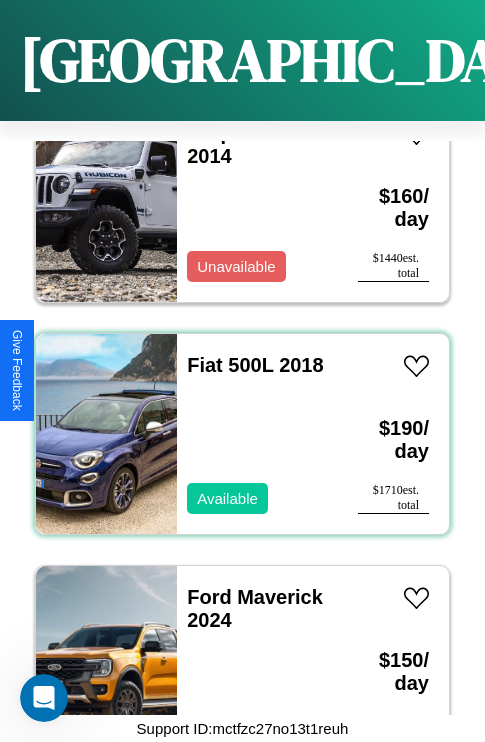 click on "Fiat   500L   2018 Available" at bounding box center [257, 434] 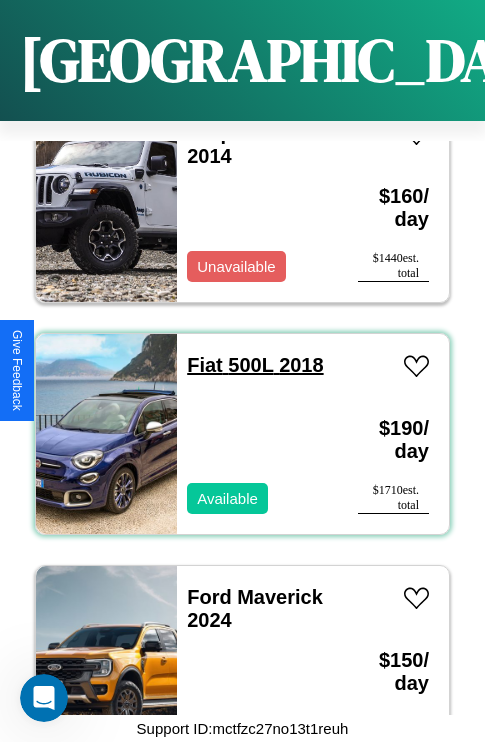 click on "Fiat   500L   2018" at bounding box center [255, 365] 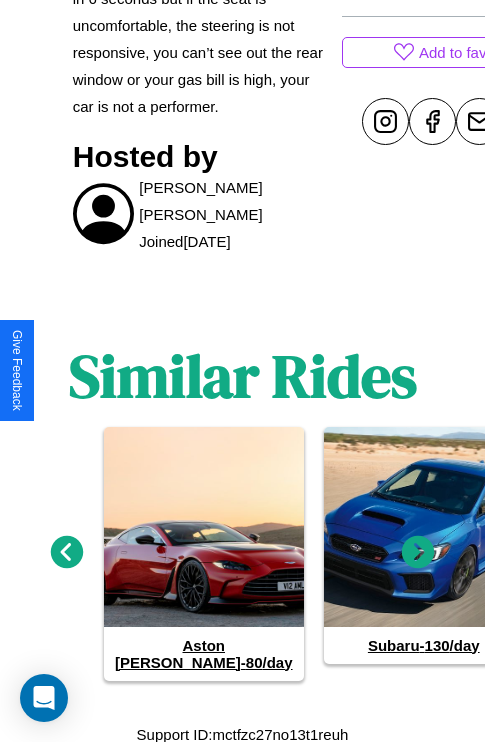 scroll, scrollTop: 844, scrollLeft: 0, axis: vertical 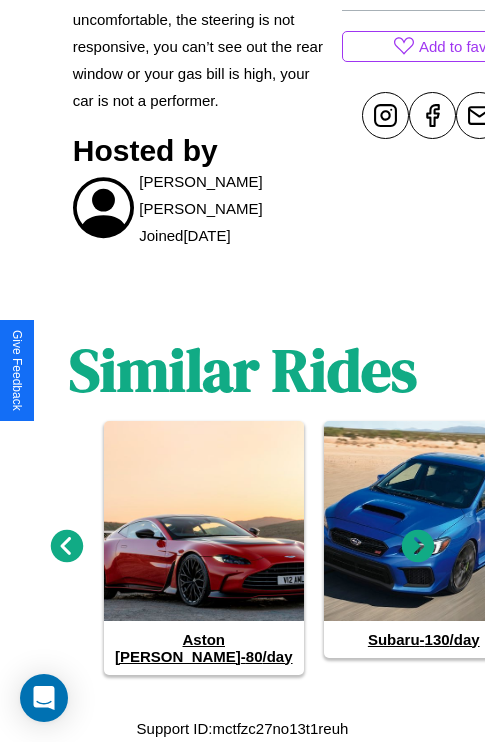 click 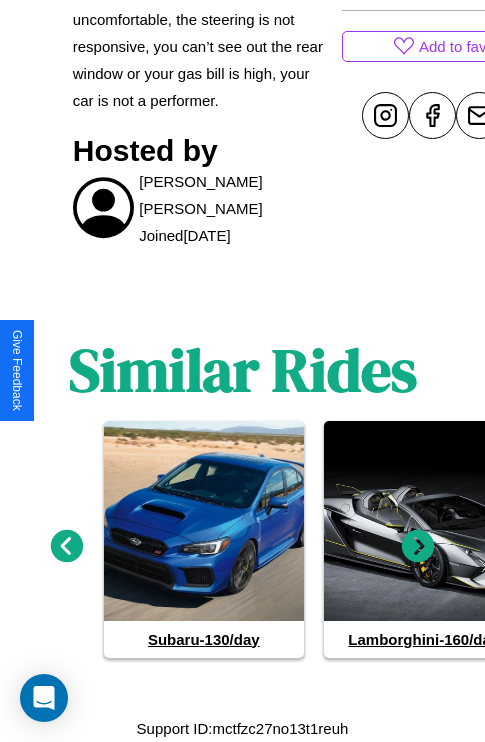 click 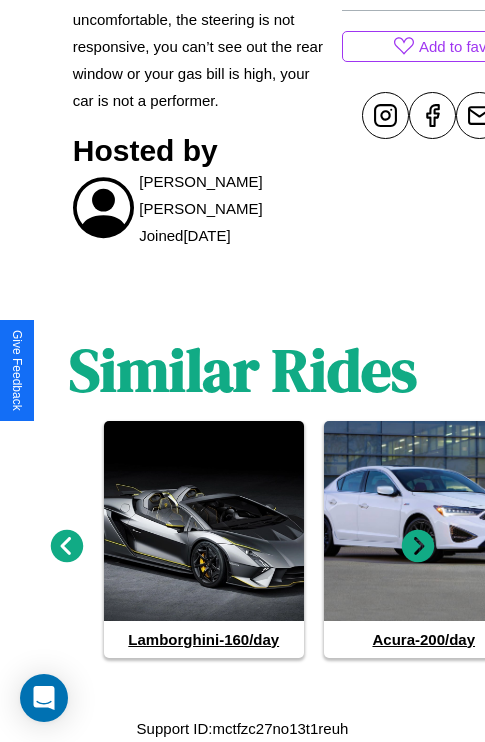 click 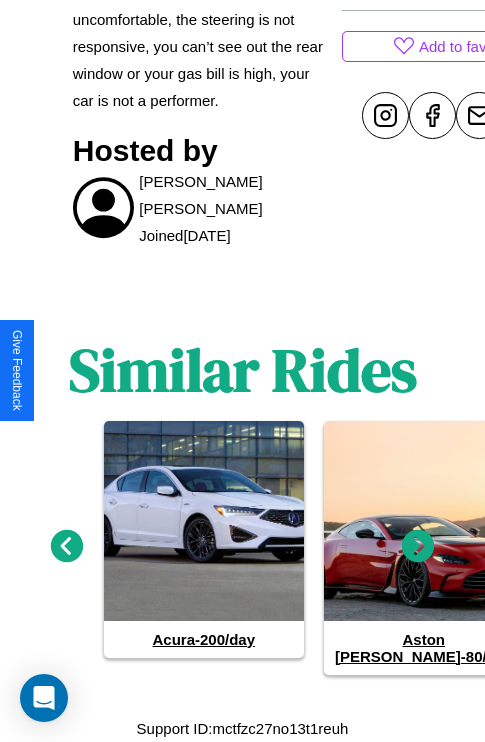 click 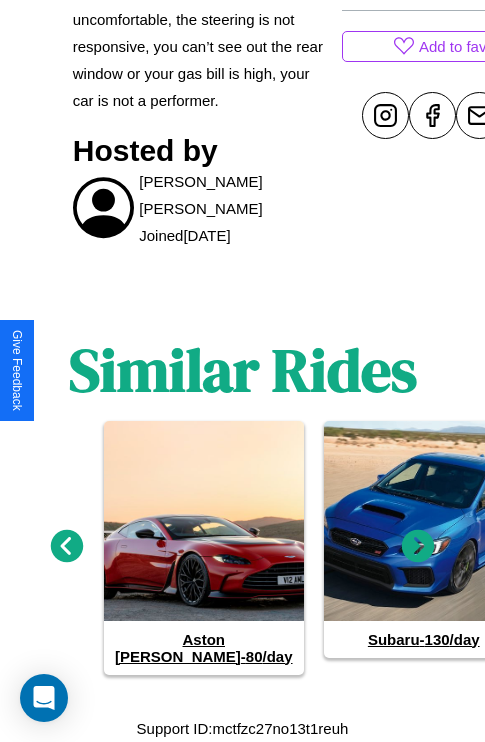 click 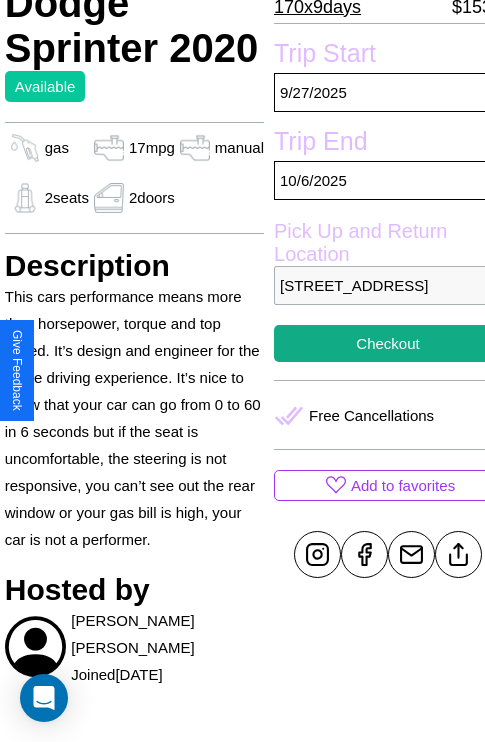 scroll, scrollTop: 377, scrollLeft: 68, axis: both 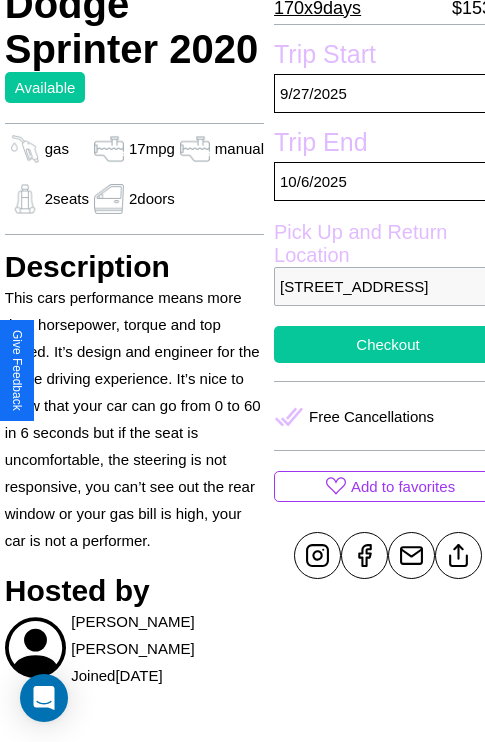 click on "Checkout" at bounding box center (388, 344) 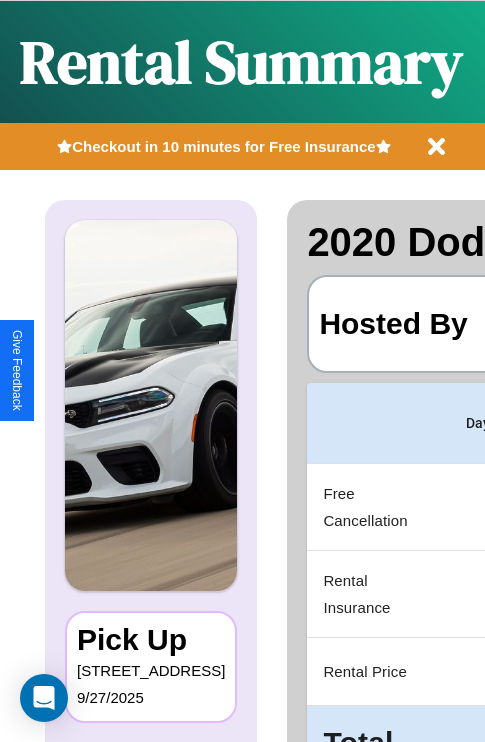 scroll, scrollTop: 0, scrollLeft: 378, axis: horizontal 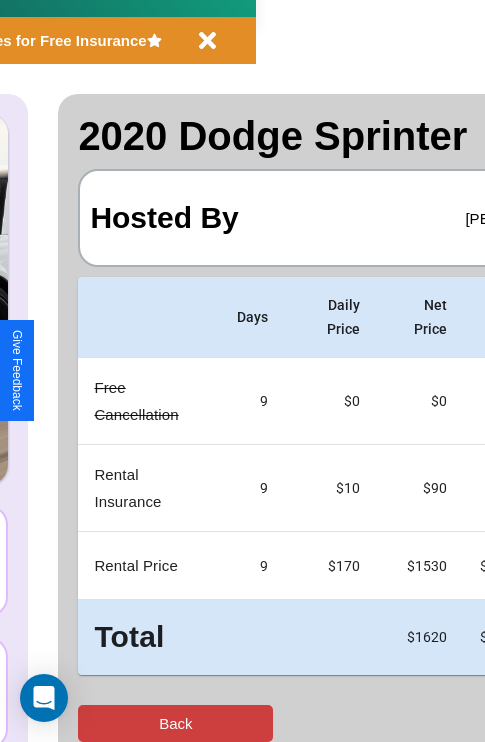 click on "Back" at bounding box center [175, 723] 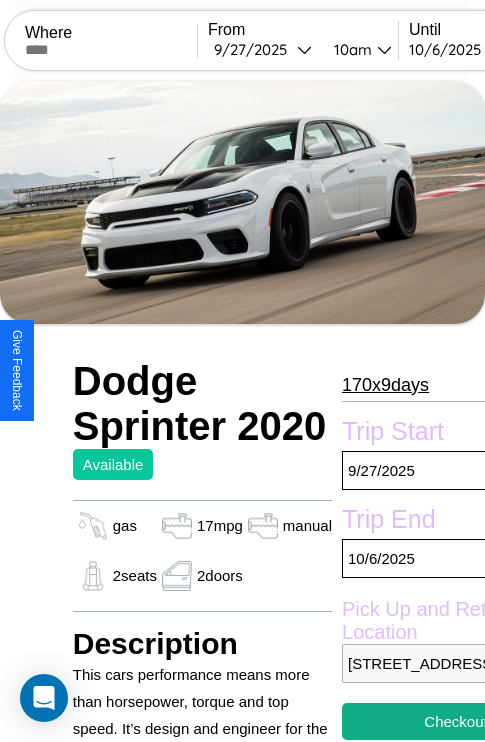 scroll, scrollTop: 14, scrollLeft: 0, axis: vertical 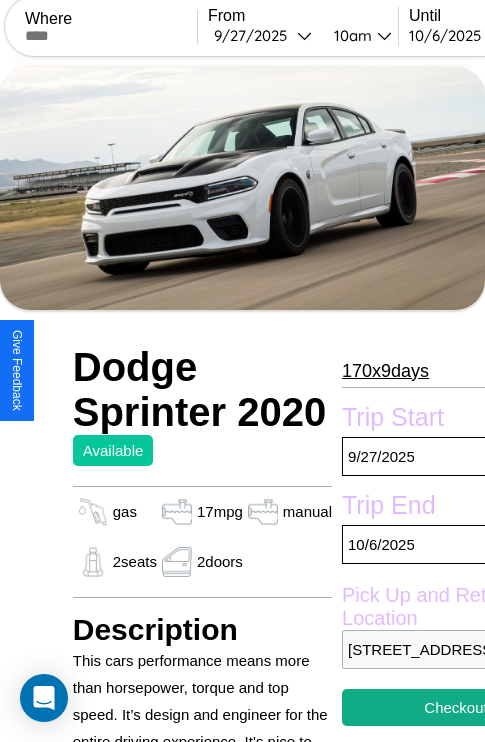click on "170  x  9  days" at bounding box center [385, 371] 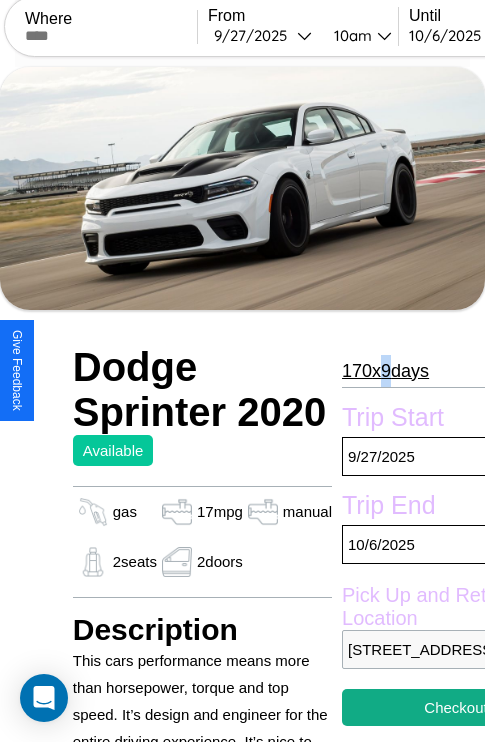 click on "170  x  9  days" at bounding box center (385, 371) 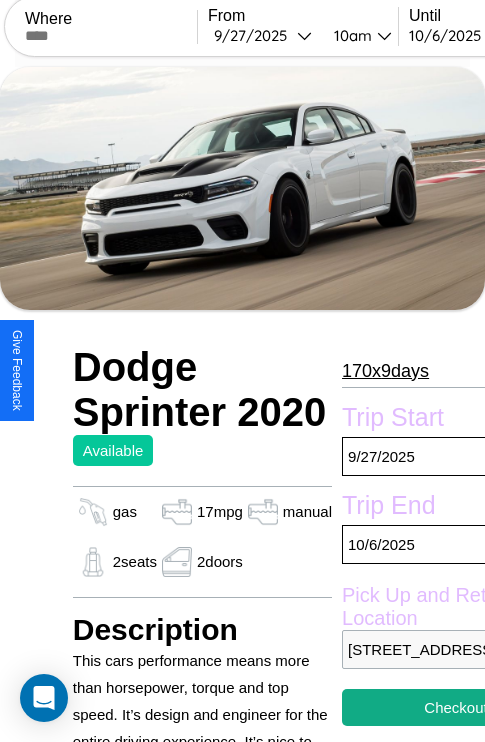 click on "170  x  9  days" at bounding box center (385, 371) 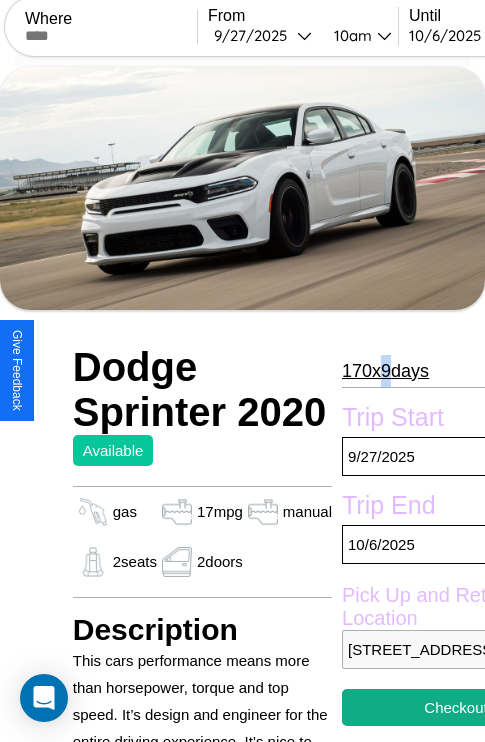 click on "170  x  9  days" at bounding box center (385, 371) 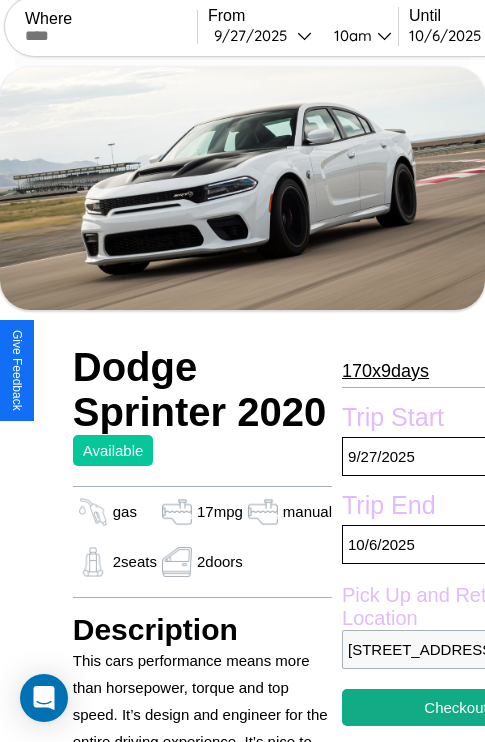 click on "170  x  9  days" at bounding box center (385, 371) 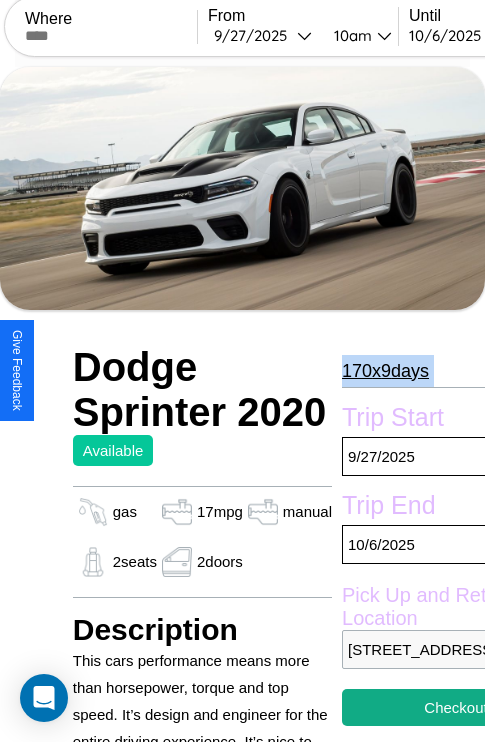 click on "170  x  9  days" at bounding box center [385, 371] 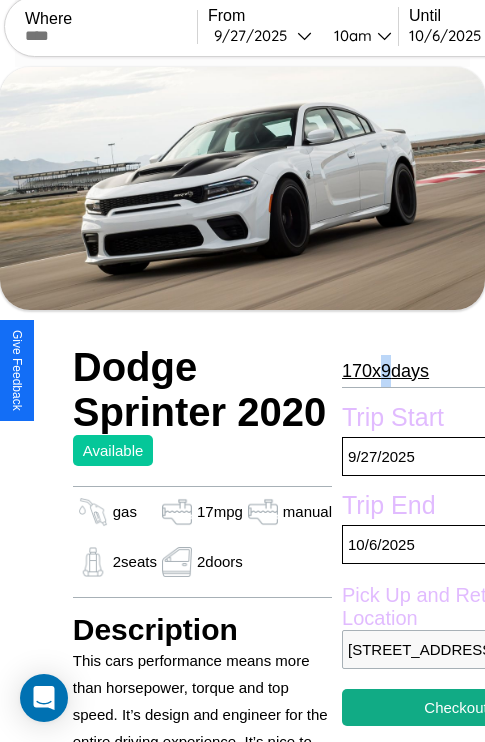 click on "170  x  9  days" at bounding box center (385, 371) 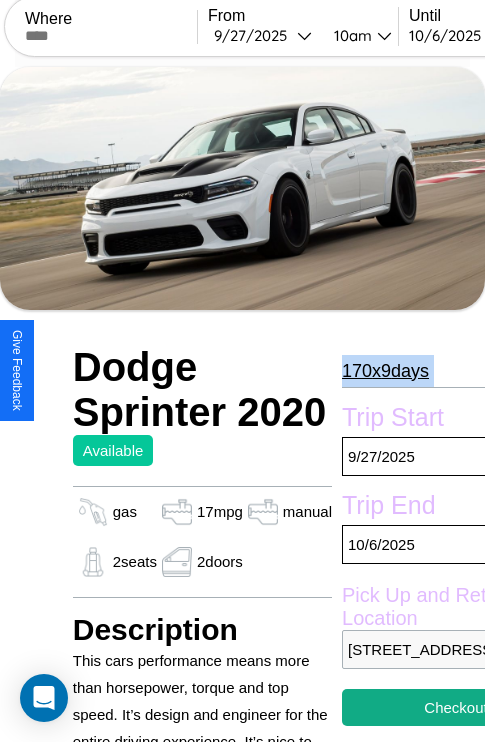 click on "170  x  9  days" at bounding box center (385, 371) 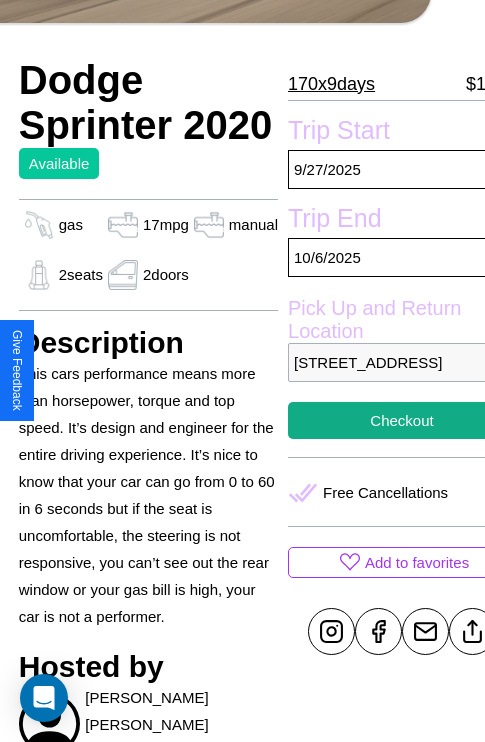 scroll, scrollTop: 377, scrollLeft: 68, axis: both 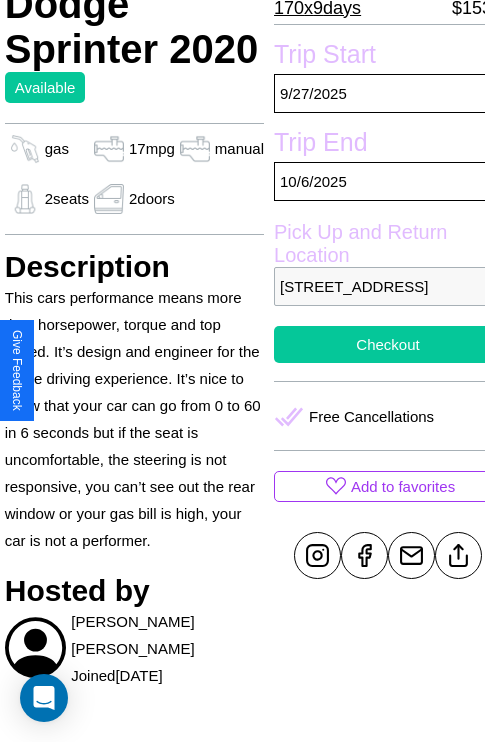 click on "Checkout" at bounding box center [388, 344] 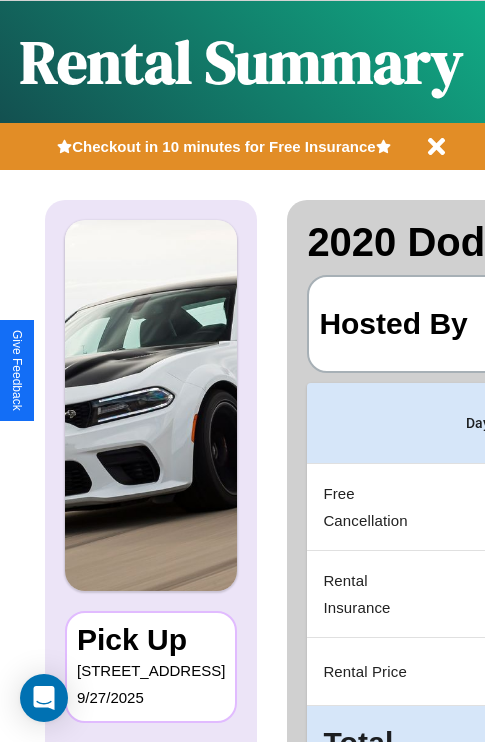 scroll, scrollTop: 0, scrollLeft: 378, axis: horizontal 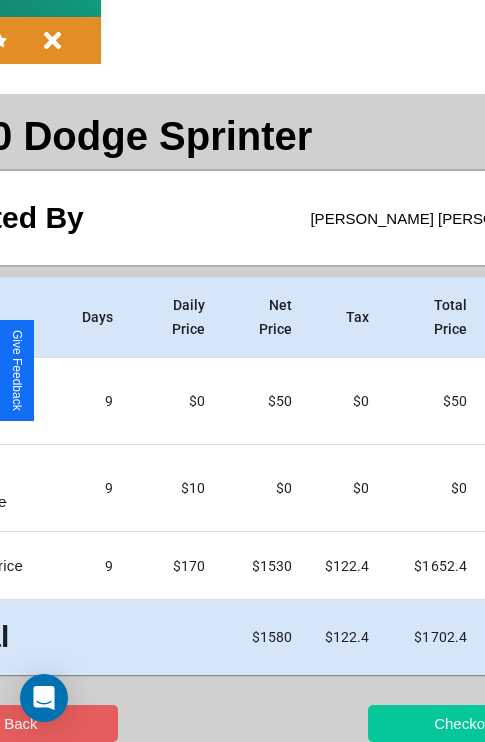 click on "Checkout" at bounding box center (465, 723) 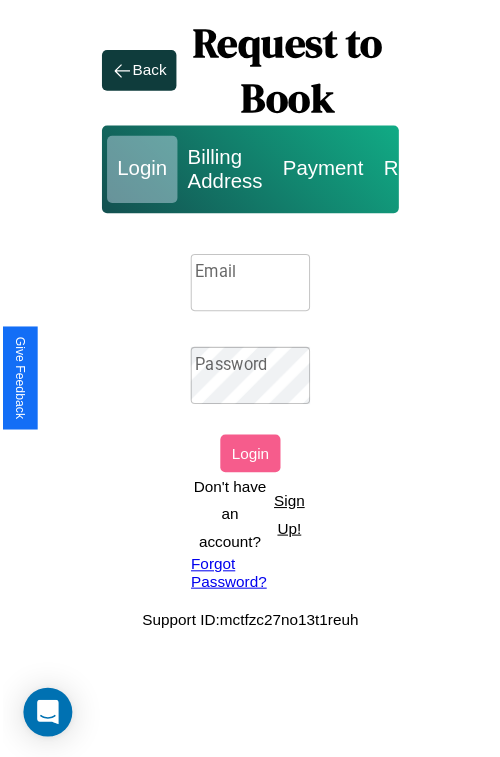 scroll, scrollTop: 0, scrollLeft: 0, axis: both 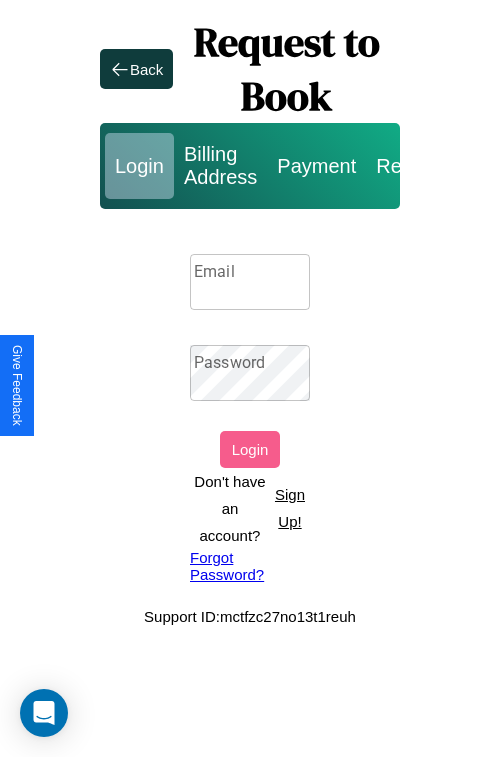 click on "Email" at bounding box center (250, 282) 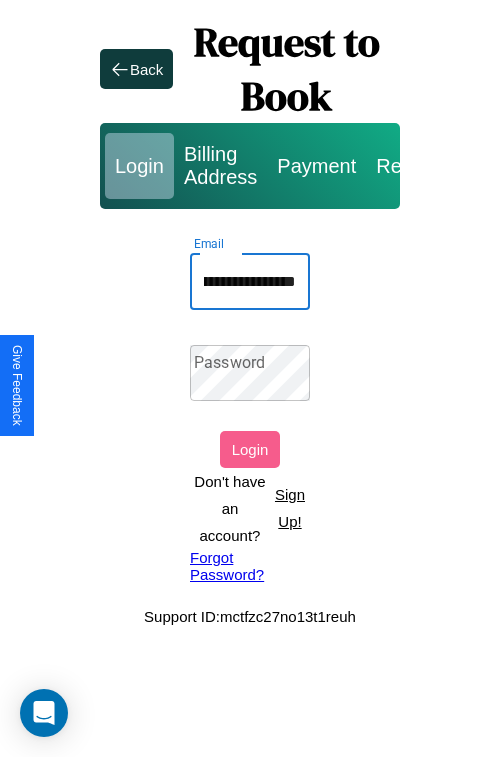 scroll, scrollTop: 0, scrollLeft: 106, axis: horizontal 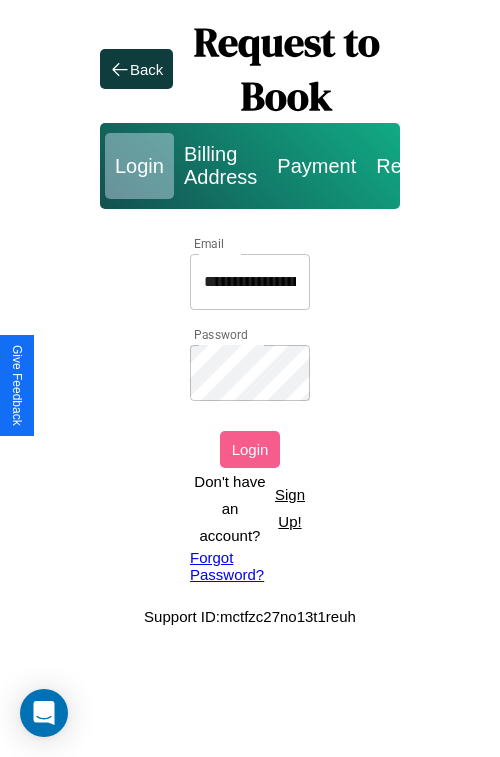 click on "Login" at bounding box center [250, 449] 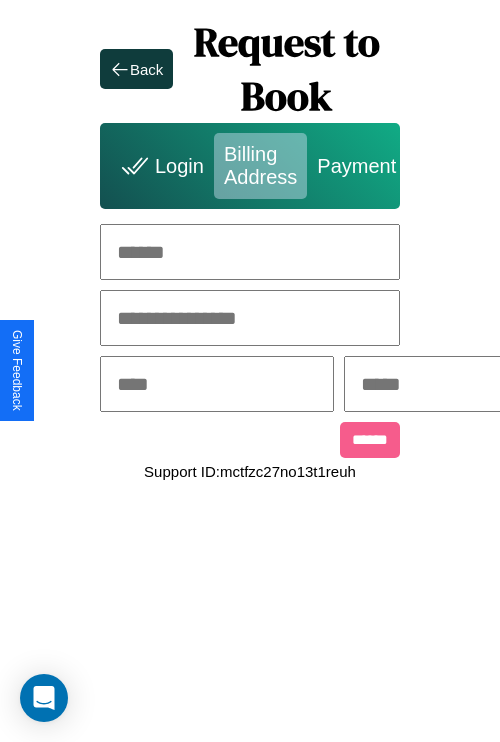 click at bounding box center [250, 252] 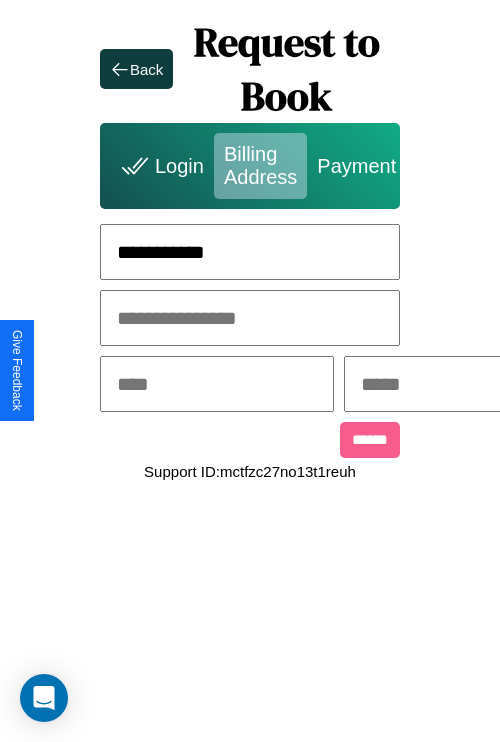 type on "**********" 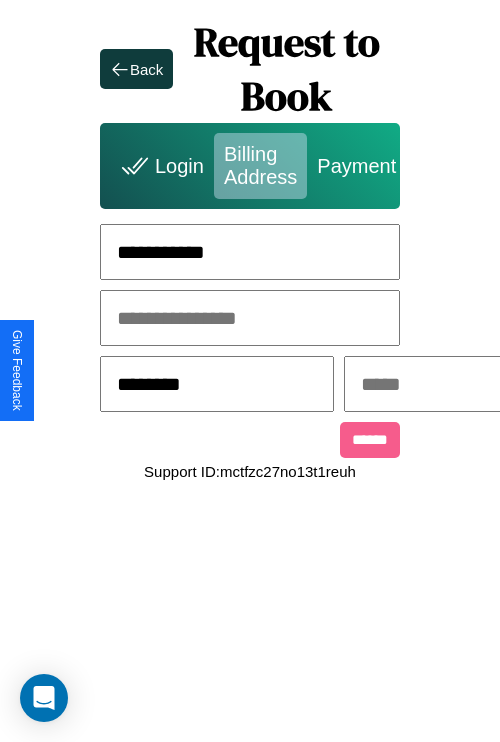 type on "********" 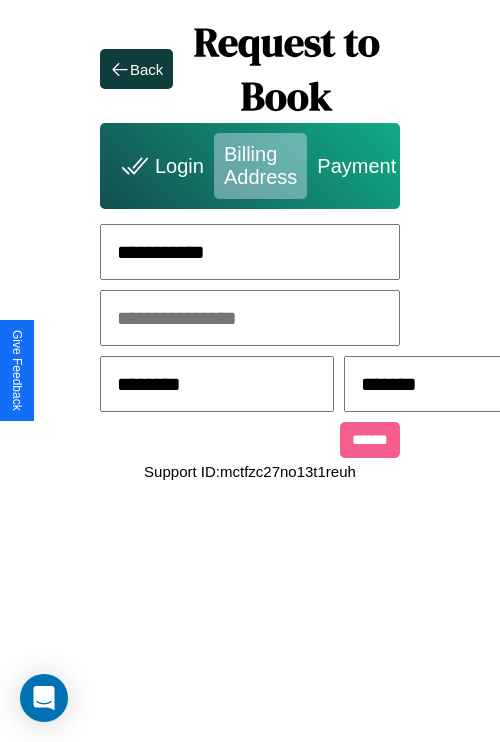 scroll, scrollTop: 0, scrollLeft: 517, axis: horizontal 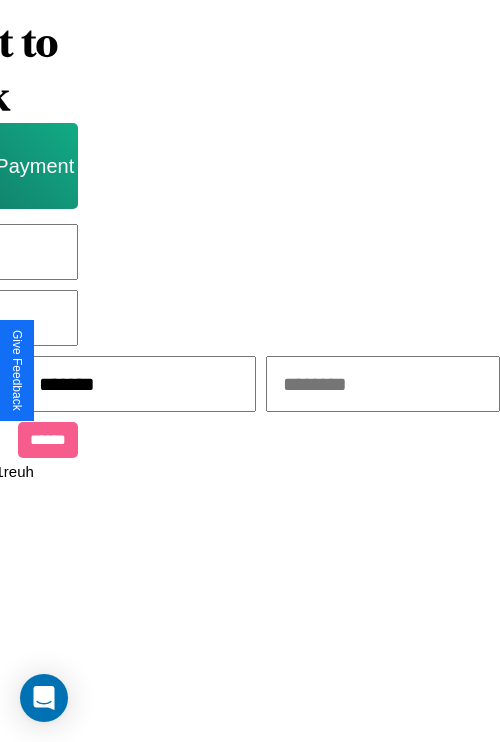 type on "*******" 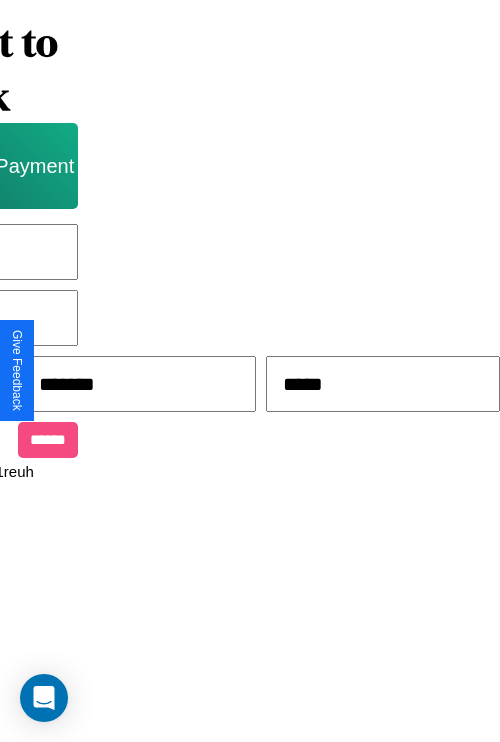 type on "*****" 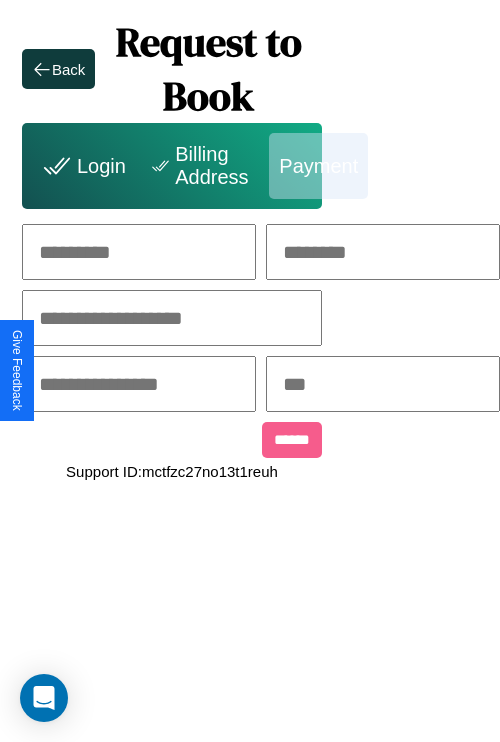 scroll, scrollTop: 0, scrollLeft: 208, axis: horizontal 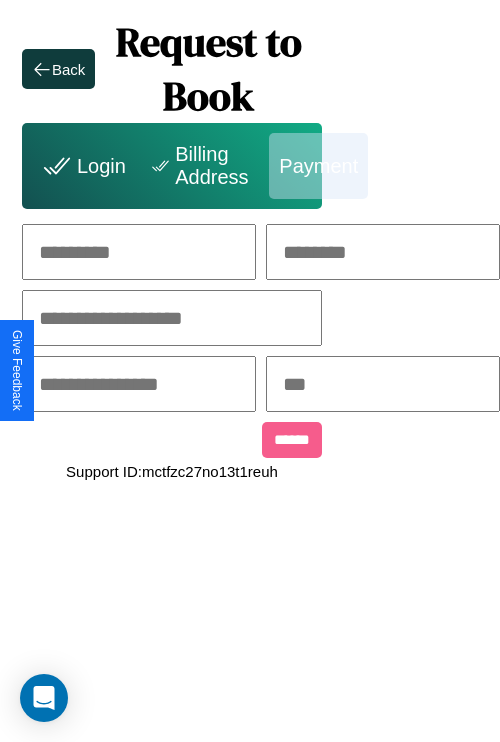 click at bounding box center (139, 252) 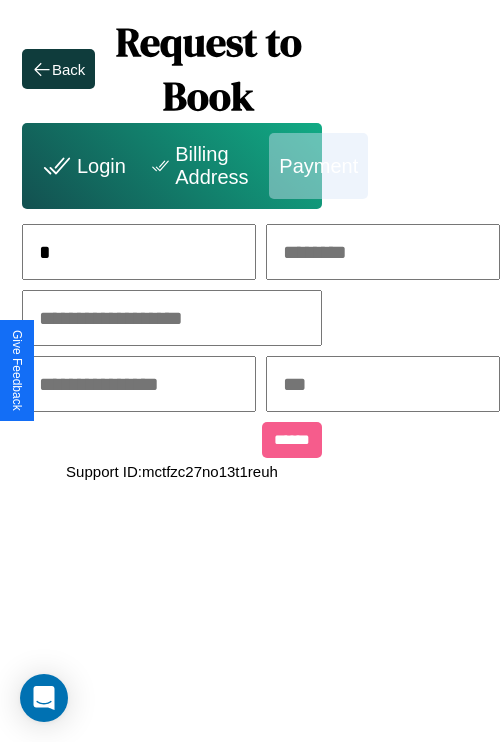 scroll, scrollTop: 0, scrollLeft: 131, axis: horizontal 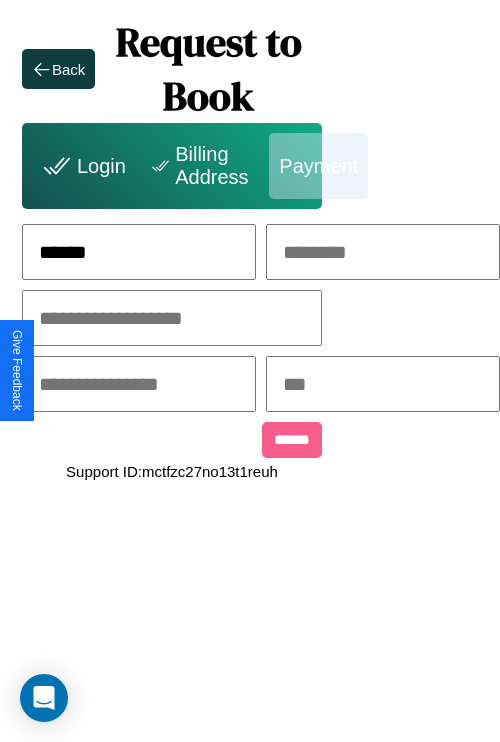 type on "******" 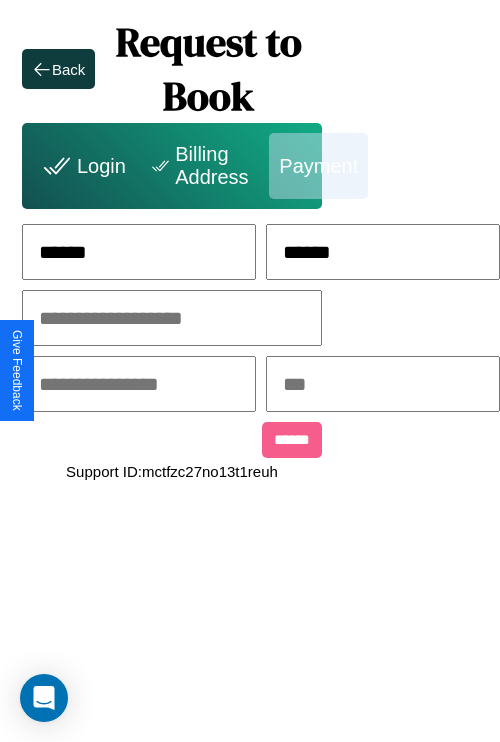 type on "******" 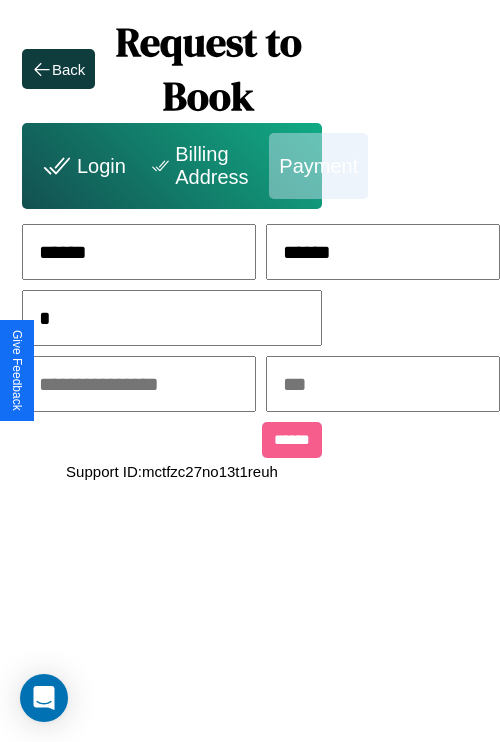 scroll, scrollTop: 0, scrollLeft: 128, axis: horizontal 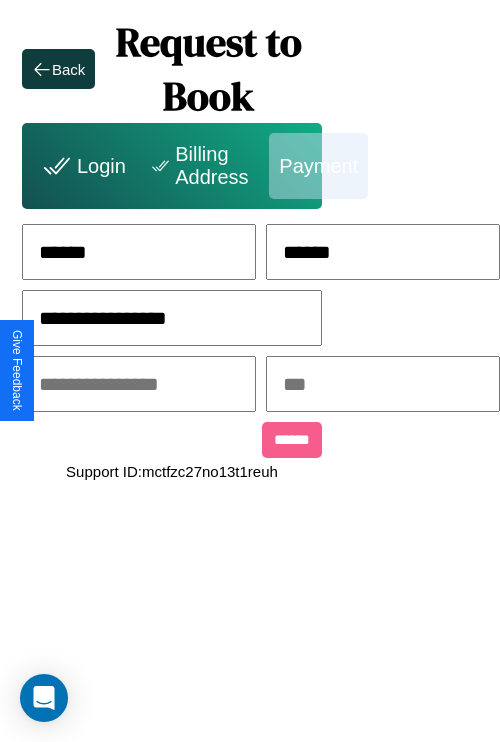 type on "**********" 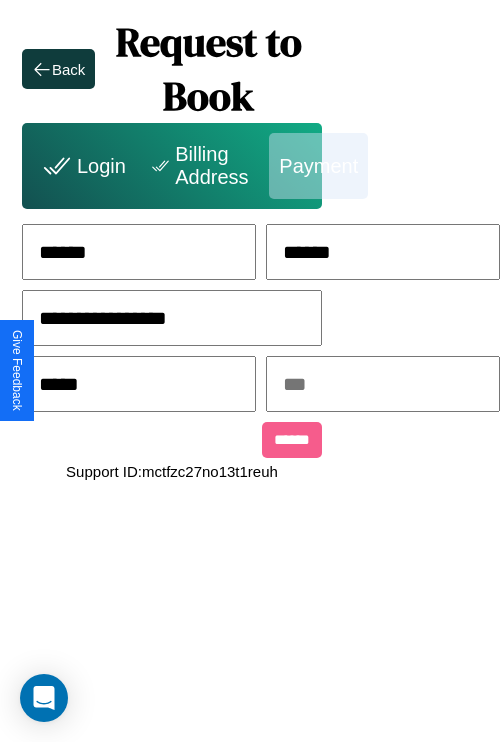 type on "*****" 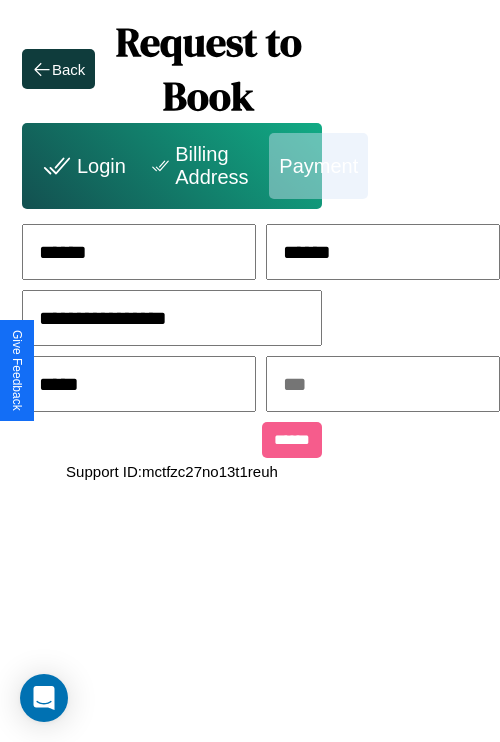 click at bounding box center (383, 384) 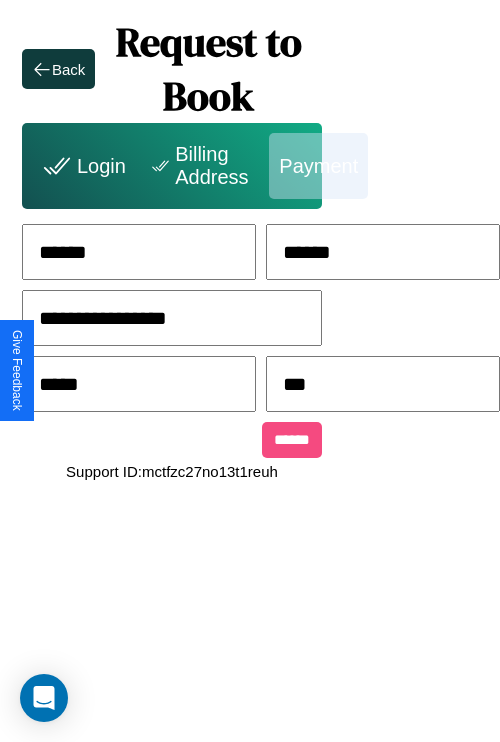 type on "***" 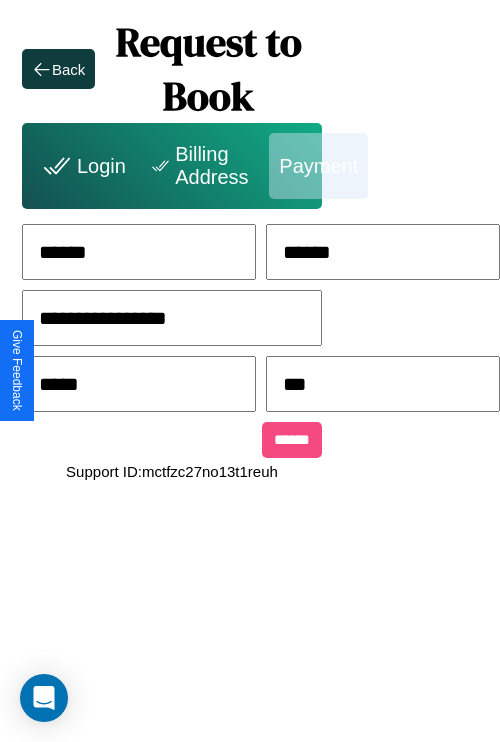 click on "******" at bounding box center [292, 440] 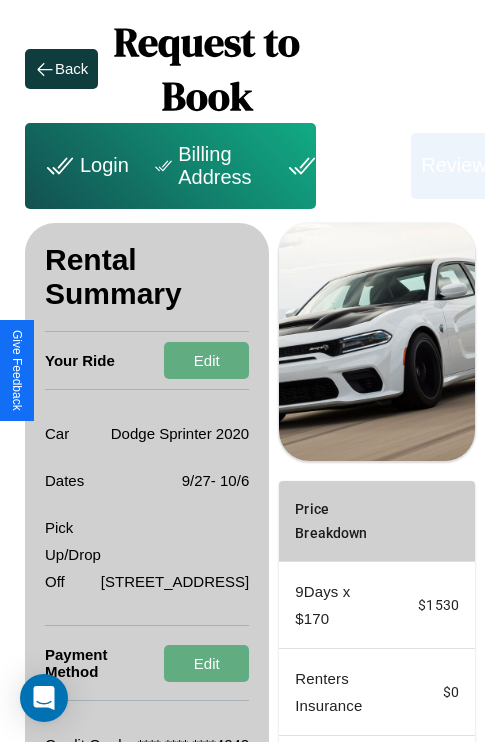scroll, scrollTop: 328, scrollLeft: 72, axis: both 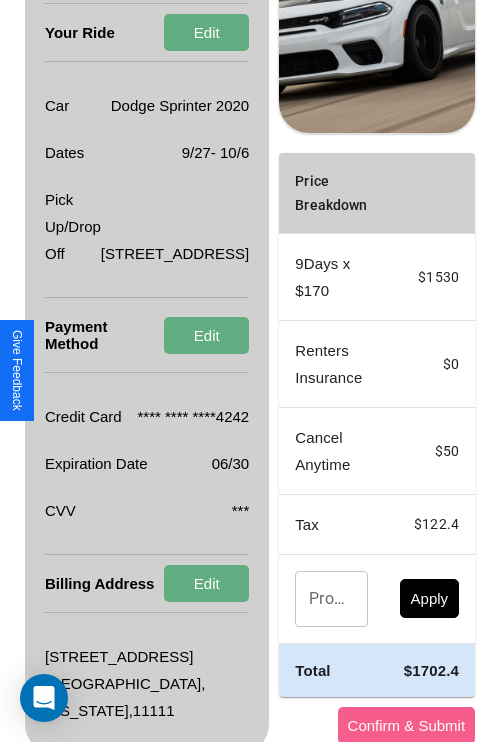 click on "Promo Code" at bounding box center (320, 599) 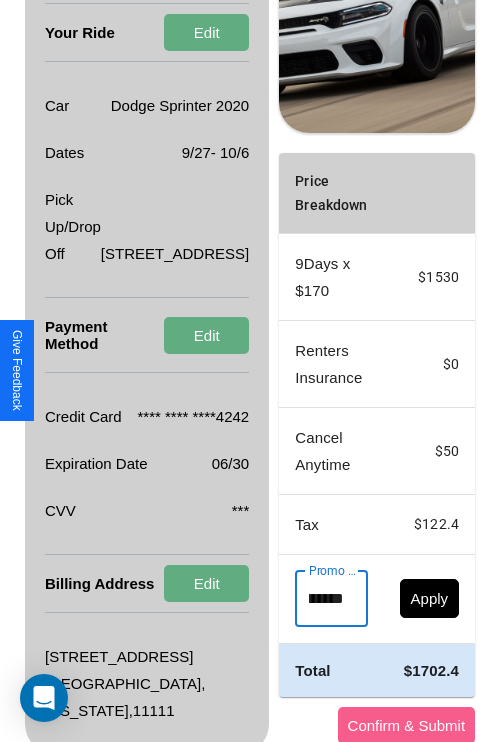 scroll, scrollTop: 0, scrollLeft: 50, axis: horizontal 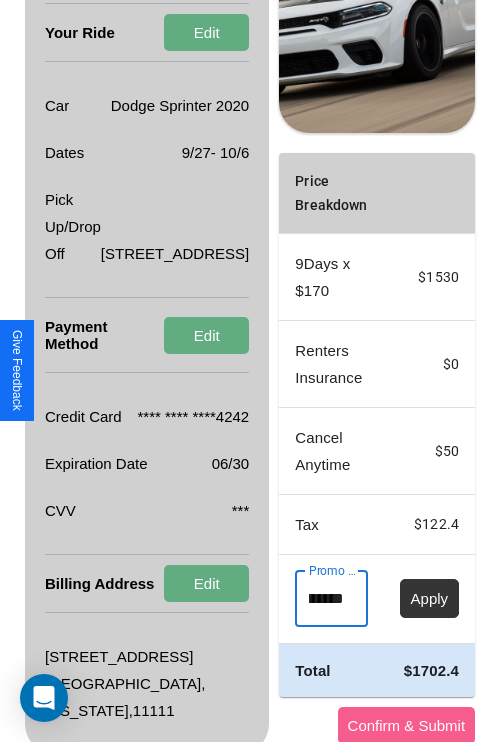 type on "********" 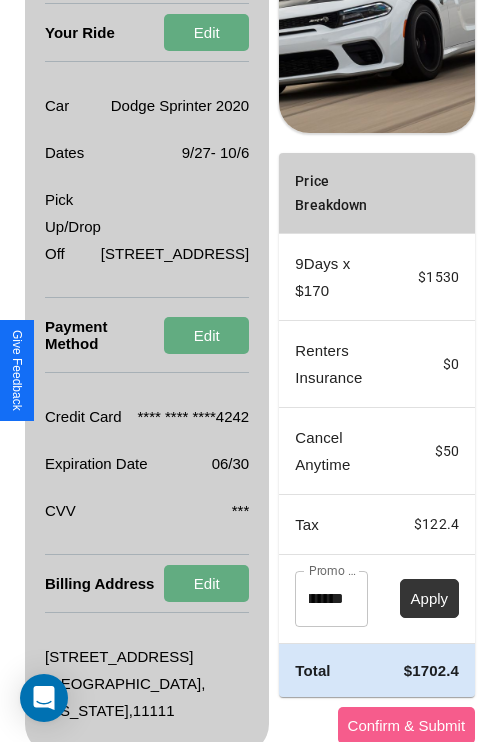 scroll, scrollTop: 0, scrollLeft: 0, axis: both 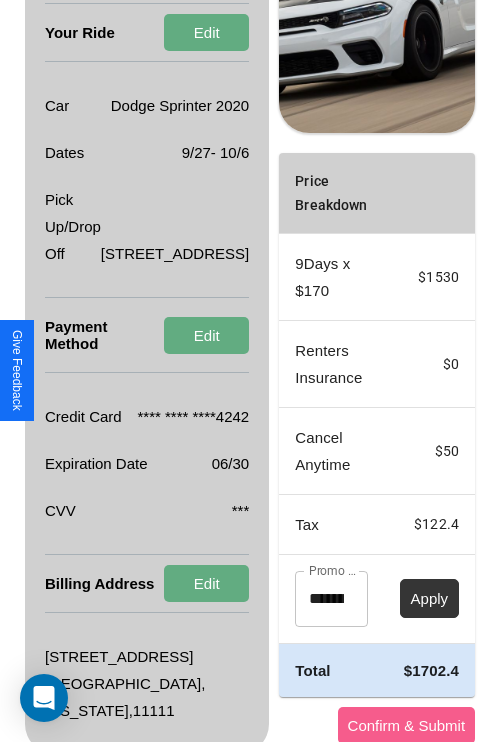 click on "Apply" at bounding box center [430, 598] 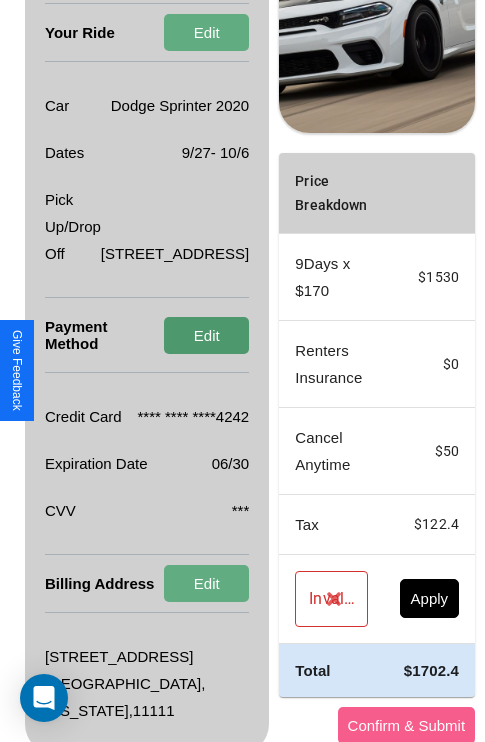 click on "Edit" at bounding box center [206, 335] 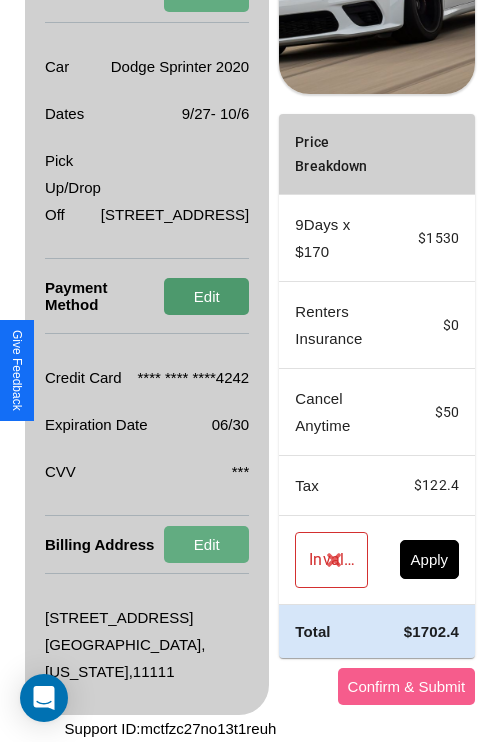 scroll, scrollTop: 482, scrollLeft: 72, axis: both 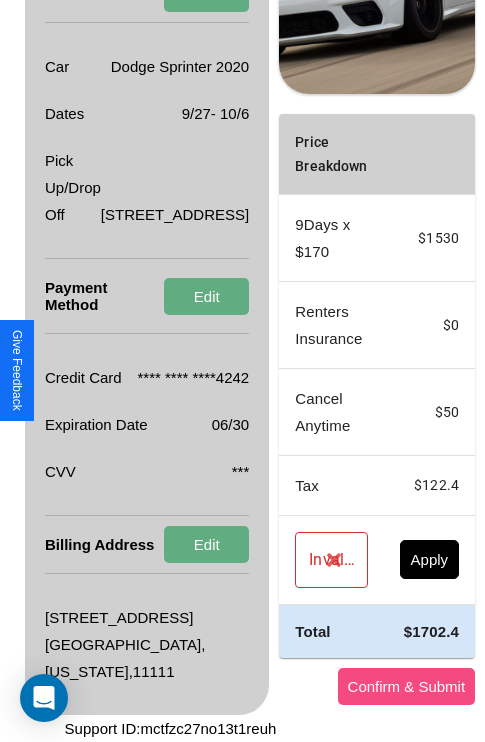 click on "Confirm & Submit" at bounding box center [407, 686] 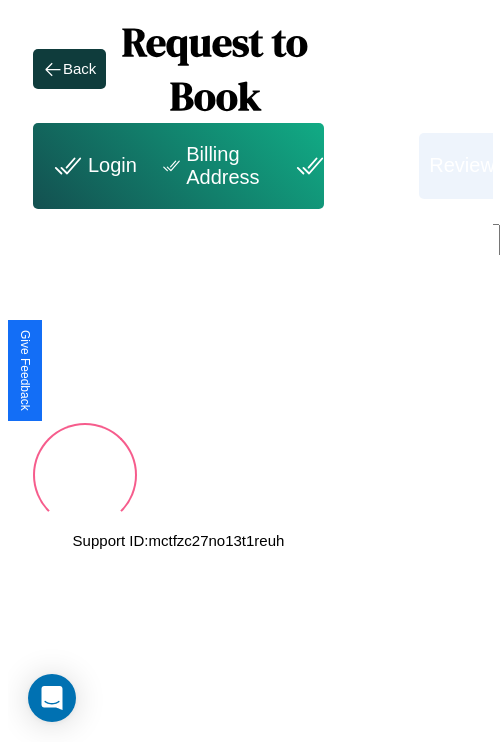 scroll, scrollTop: 0, scrollLeft: 72, axis: horizontal 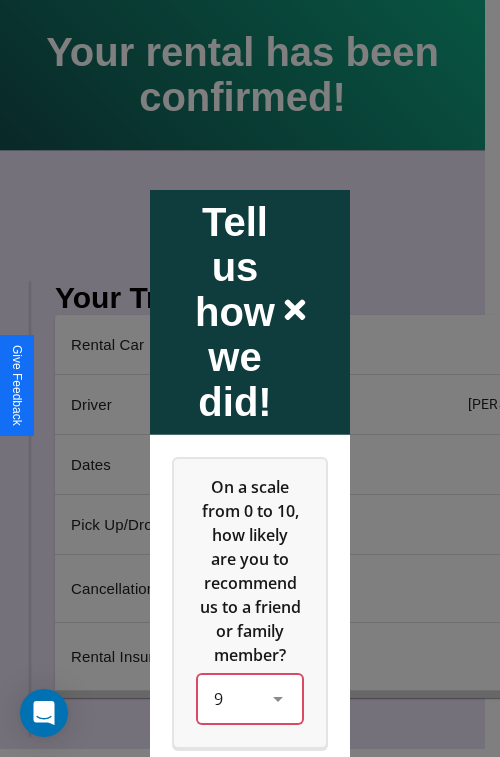 click on "9" at bounding box center [250, 698] 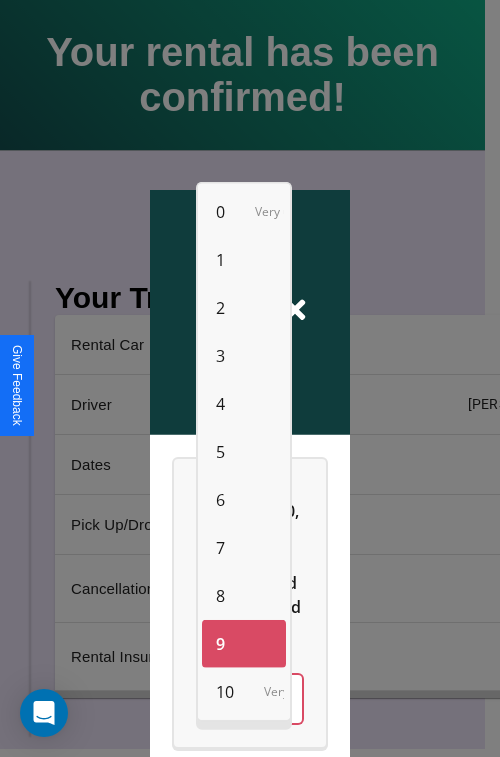 click on "10" at bounding box center [225, 692] 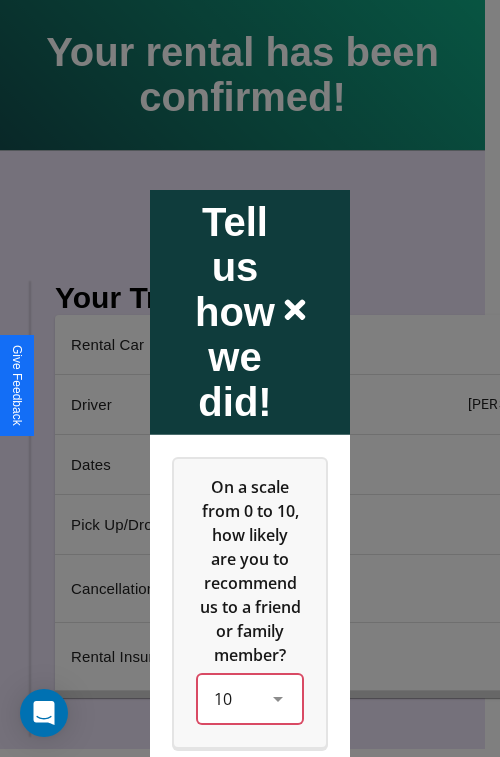 scroll, scrollTop: 286, scrollLeft: 0, axis: vertical 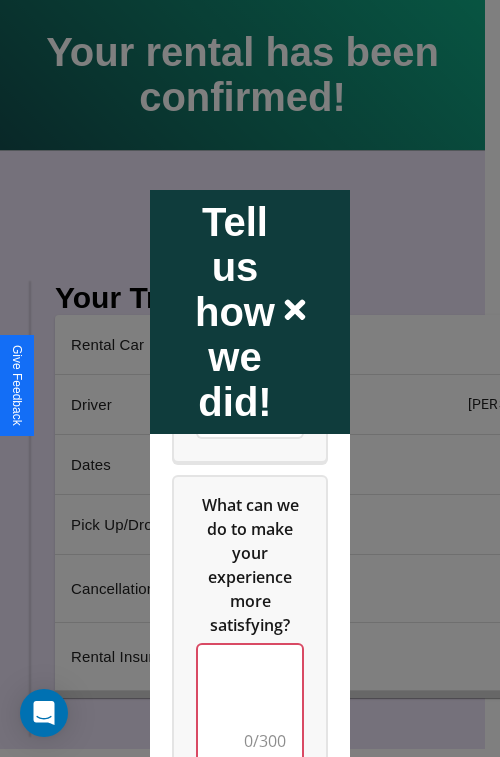 click at bounding box center (250, 704) 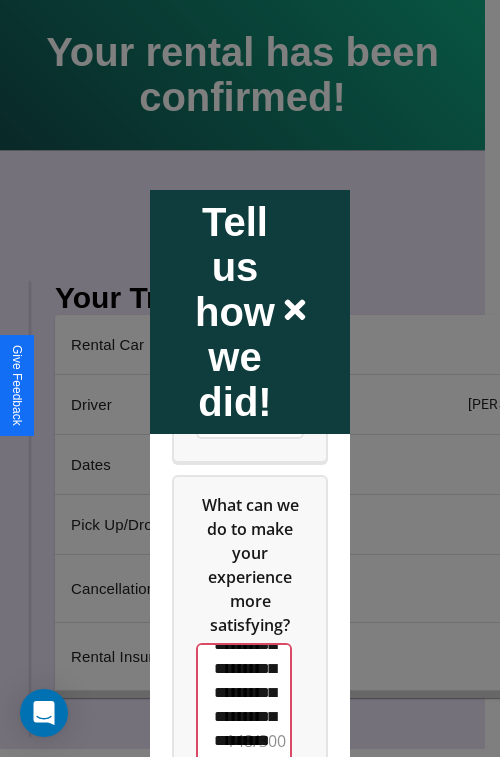 scroll, scrollTop: 636, scrollLeft: 0, axis: vertical 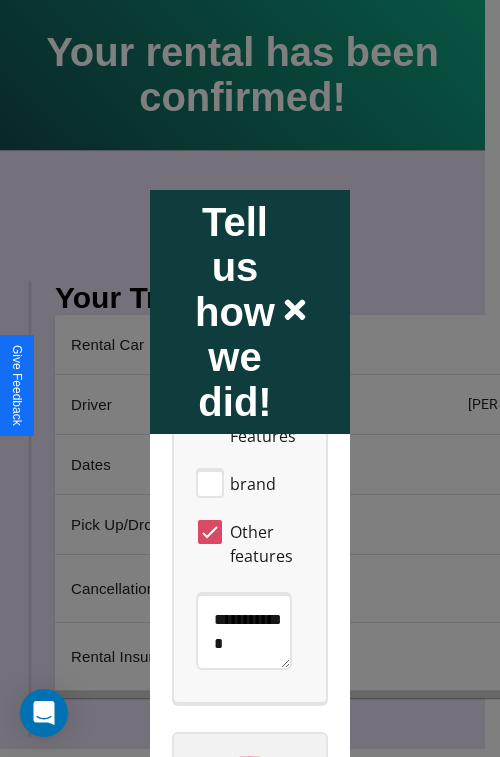 type on "**********" 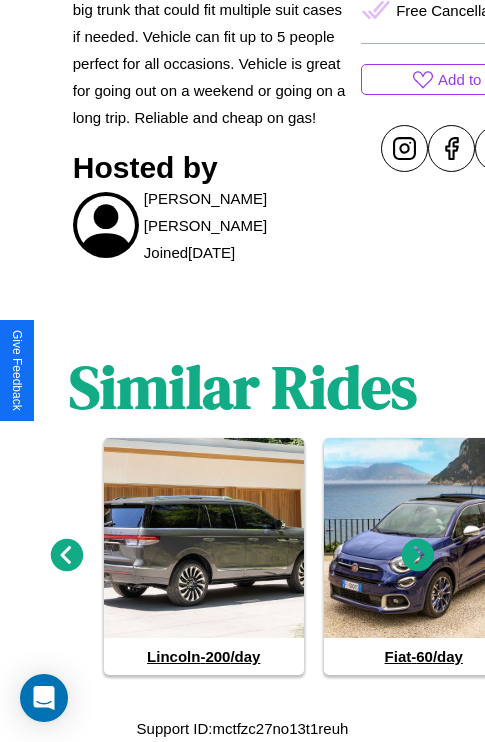 scroll, scrollTop: 949, scrollLeft: 0, axis: vertical 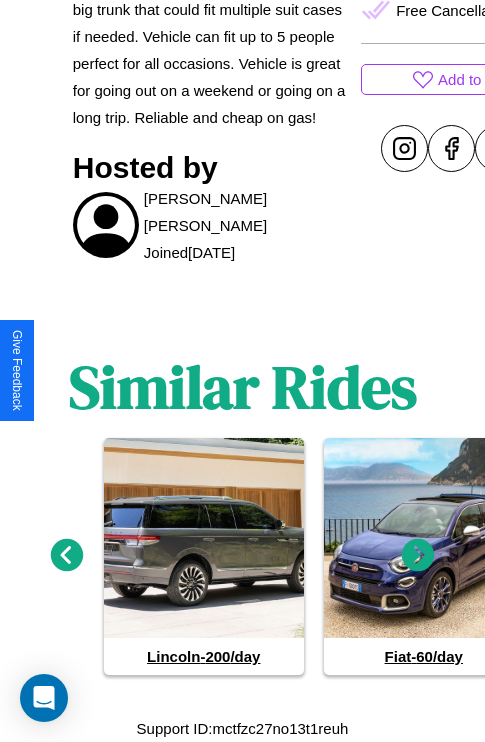 click 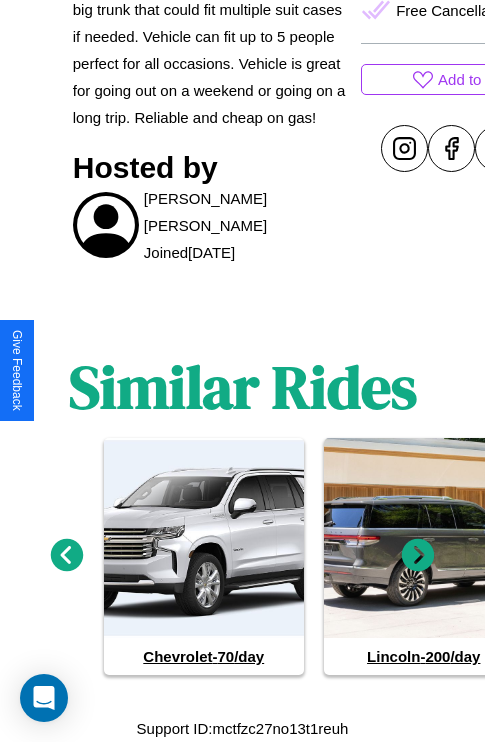 click 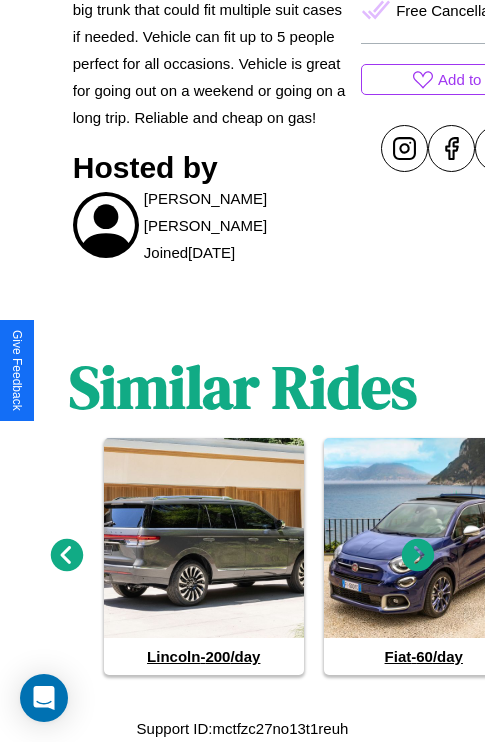click 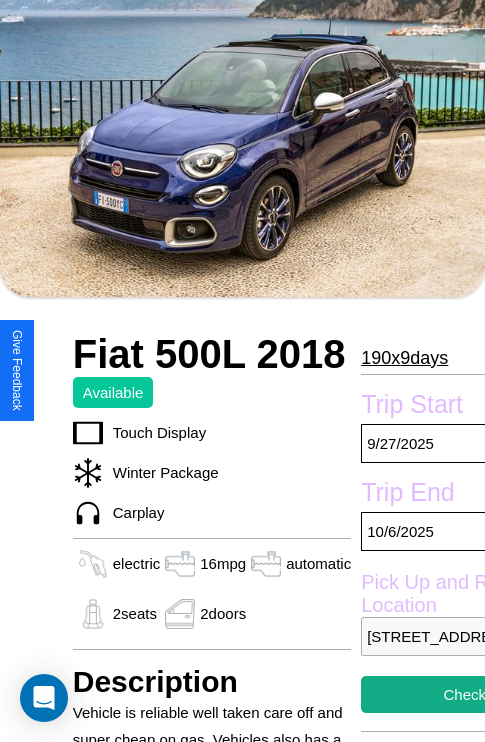 scroll, scrollTop: 135, scrollLeft: 0, axis: vertical 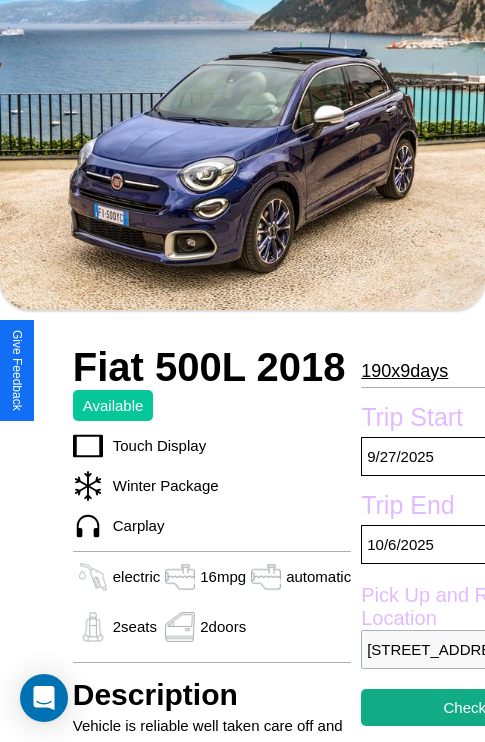 click on "190  x  9  days" at bounding box center (404, 371) 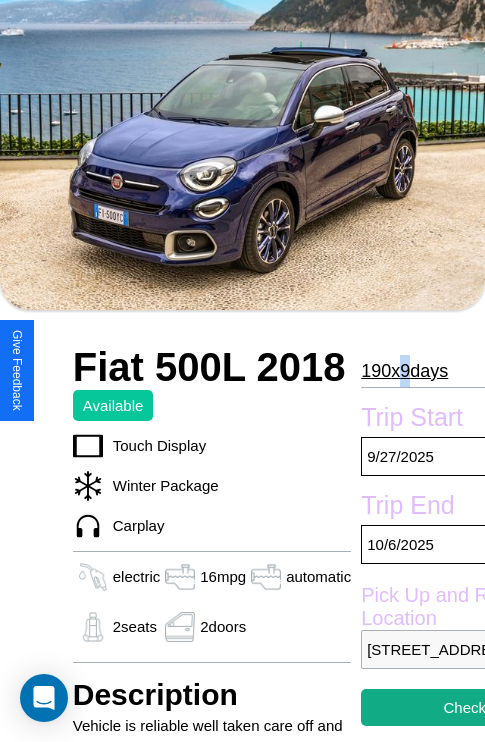click on "190  x  9  days" at bounding box center (404, 371) 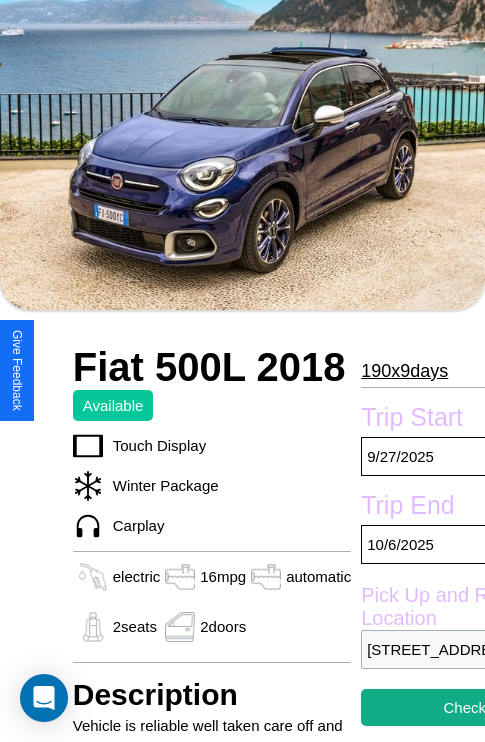 click on "190  x  9  days" at bounding box center [404, 371] 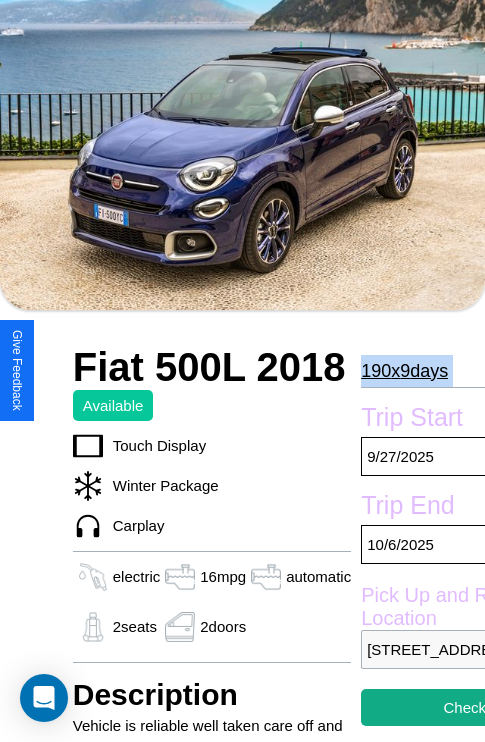 click on "190  x  9  days" at bounding box center (404, 371) 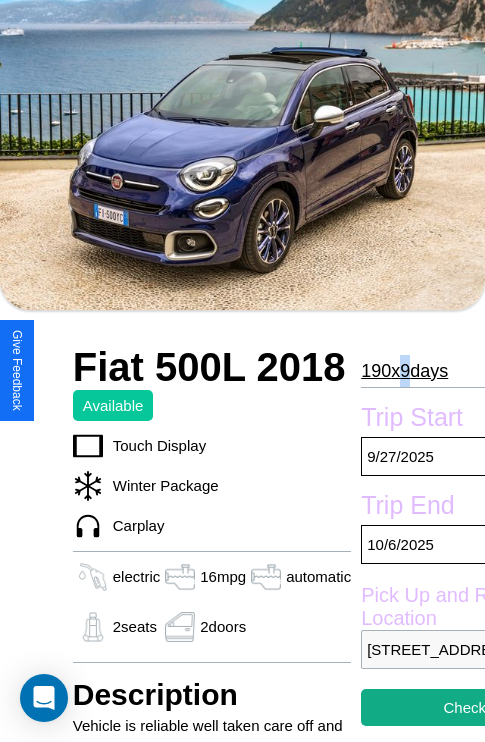 click on "190  x  9  days" at bounding box center (404, 371) 